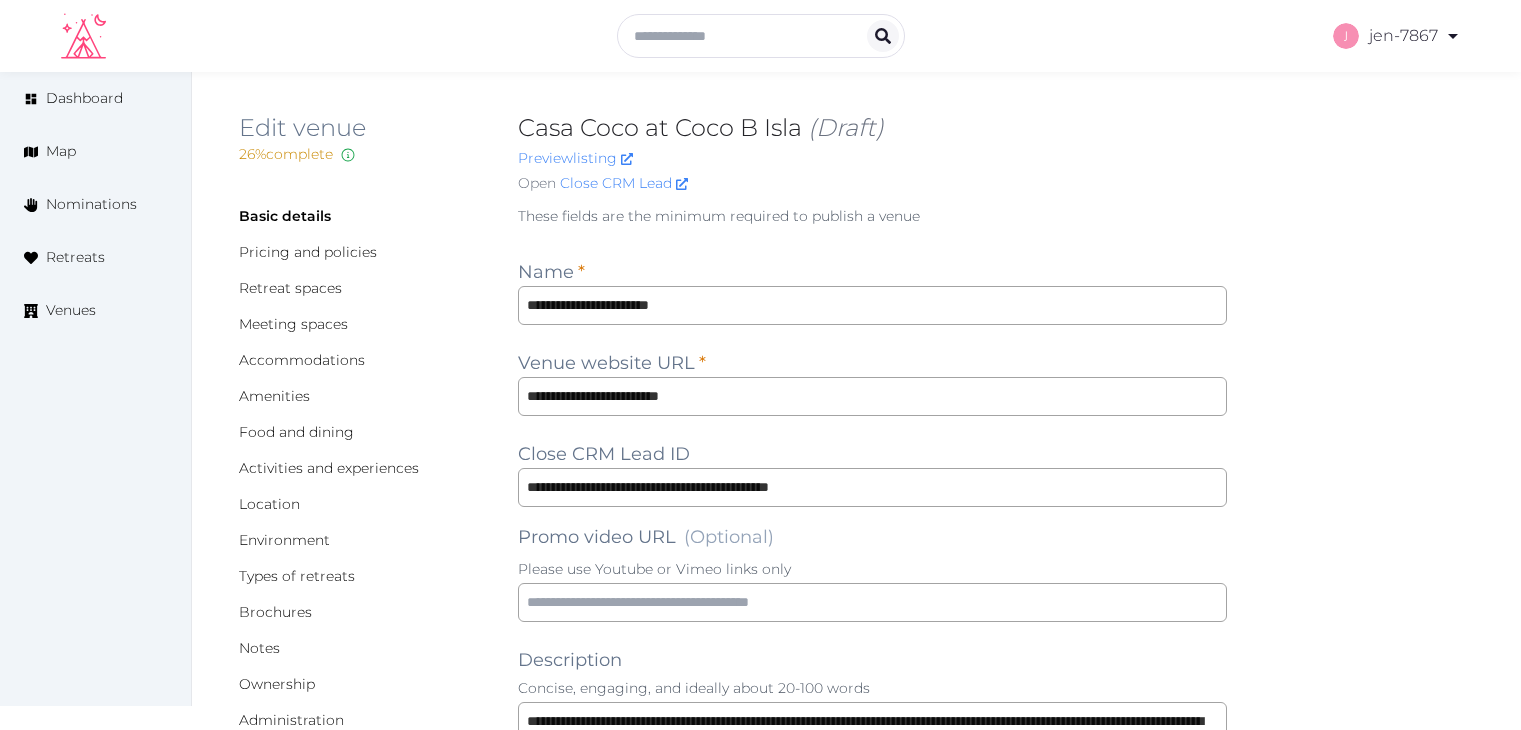 click on "Venues" at bounding box center [71, 310] 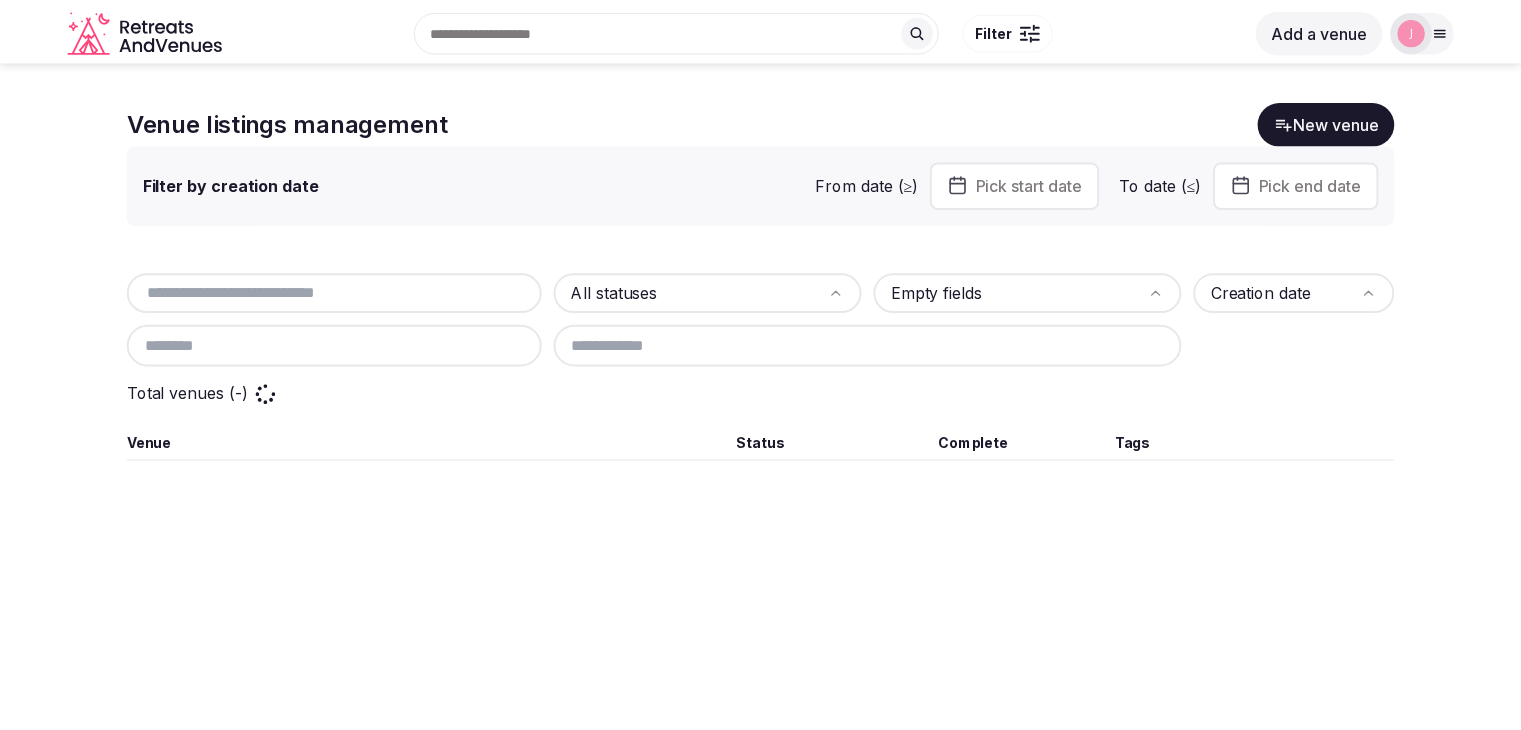 scroll, scrollTop: 0, scrollLeft: 0, axis: both 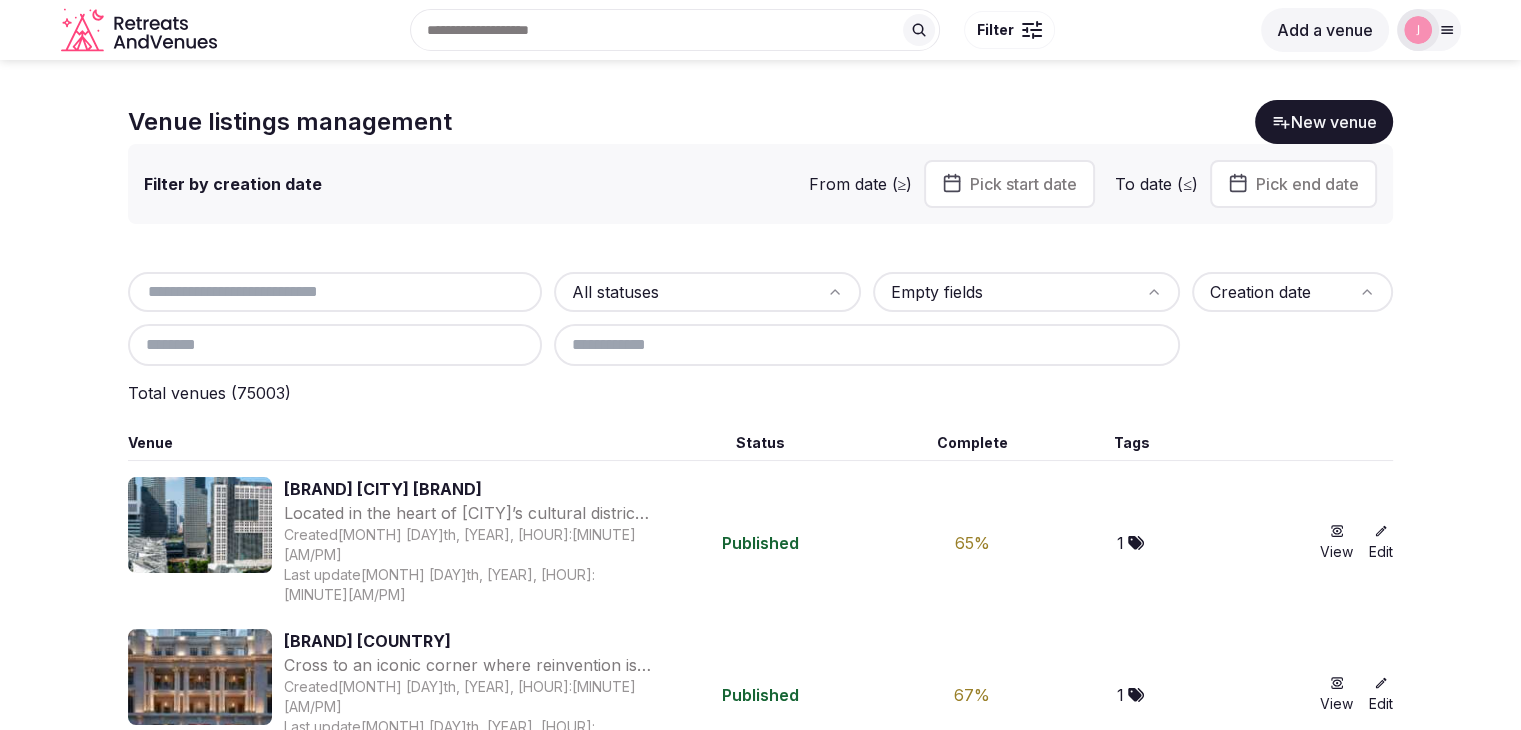 click at bounding box center [335, 292] 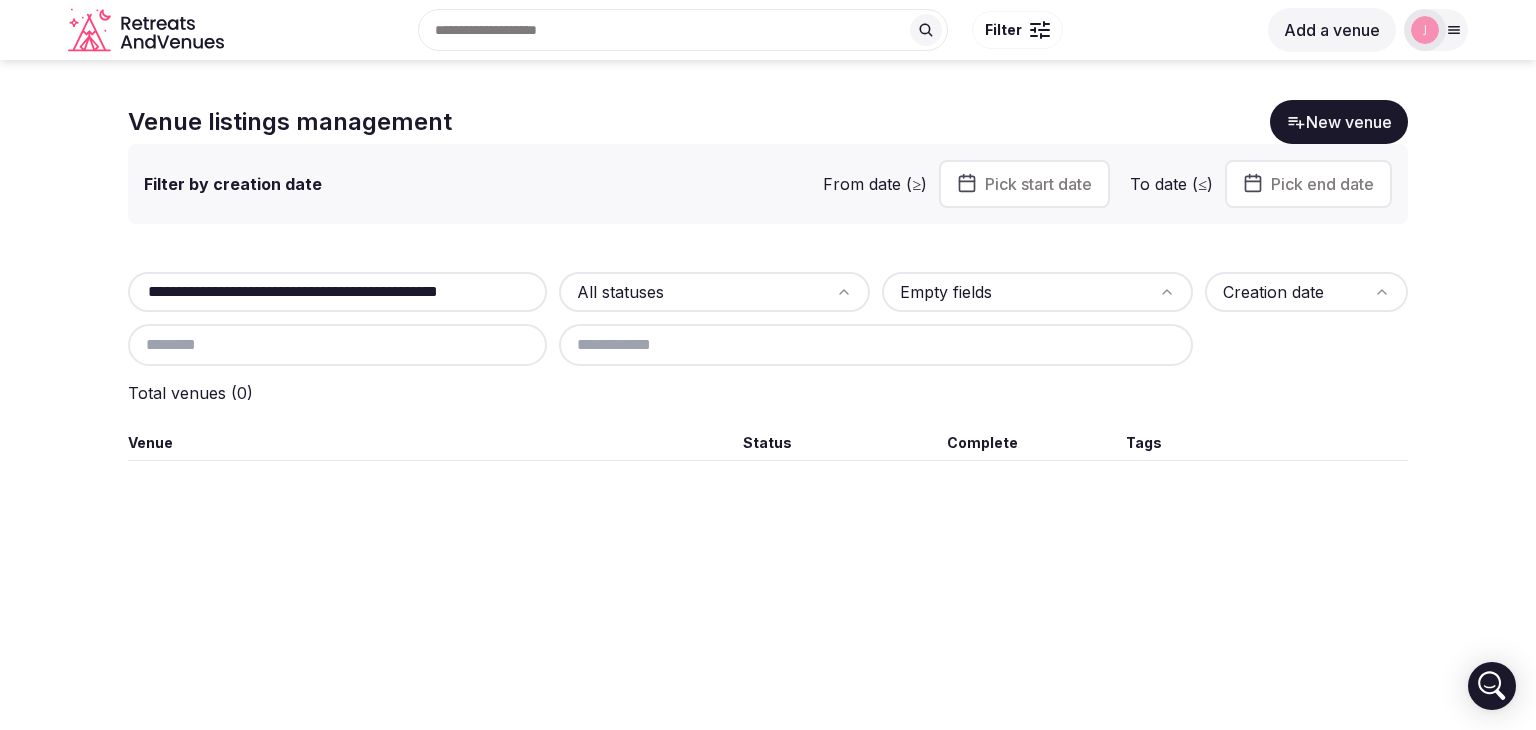scroll, scrollTop: 0, scrollLeft: 0, axis: both 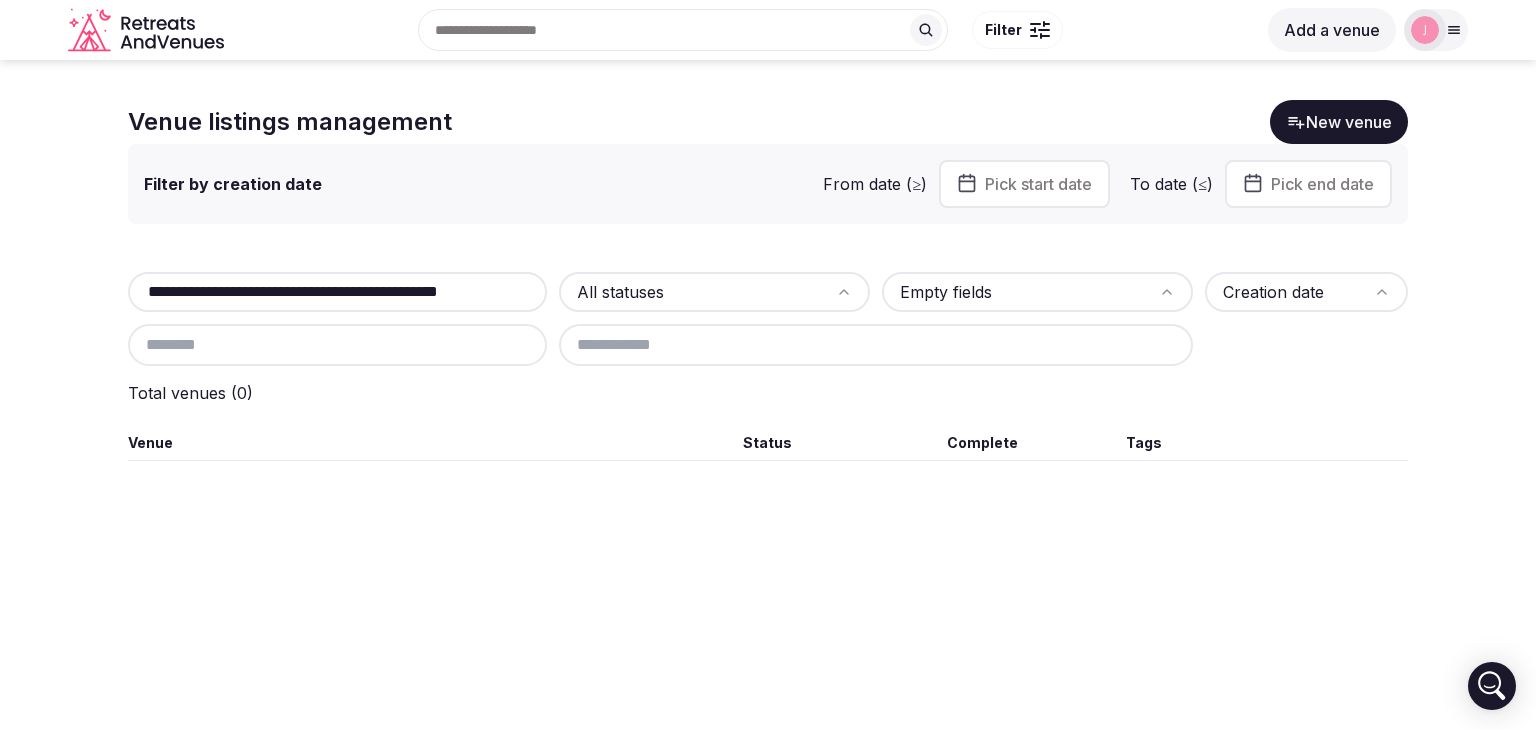 click on "**********" at bounding box center (337, 292) 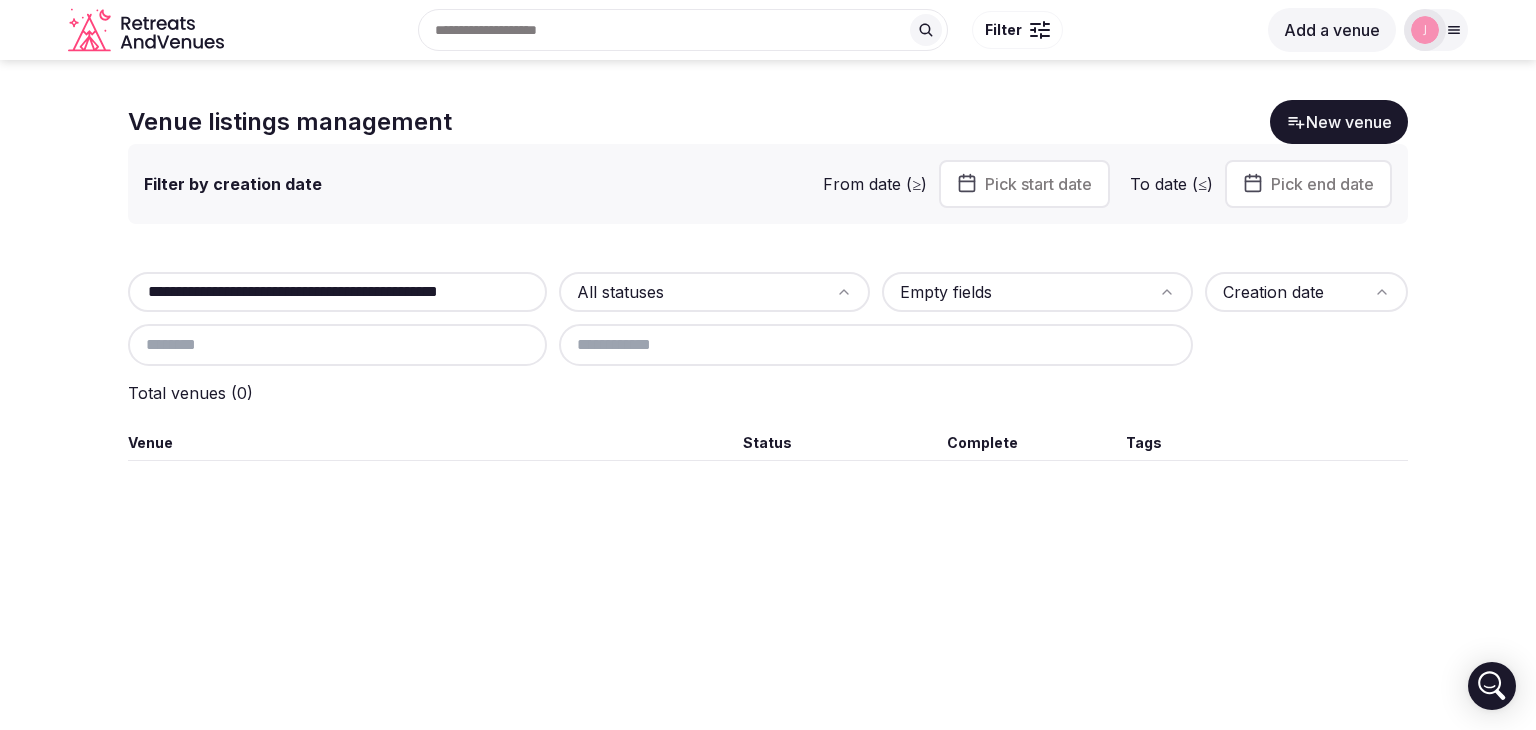 scroll, scrollTop: 0, scrollLeft: 64, axis: horizontal 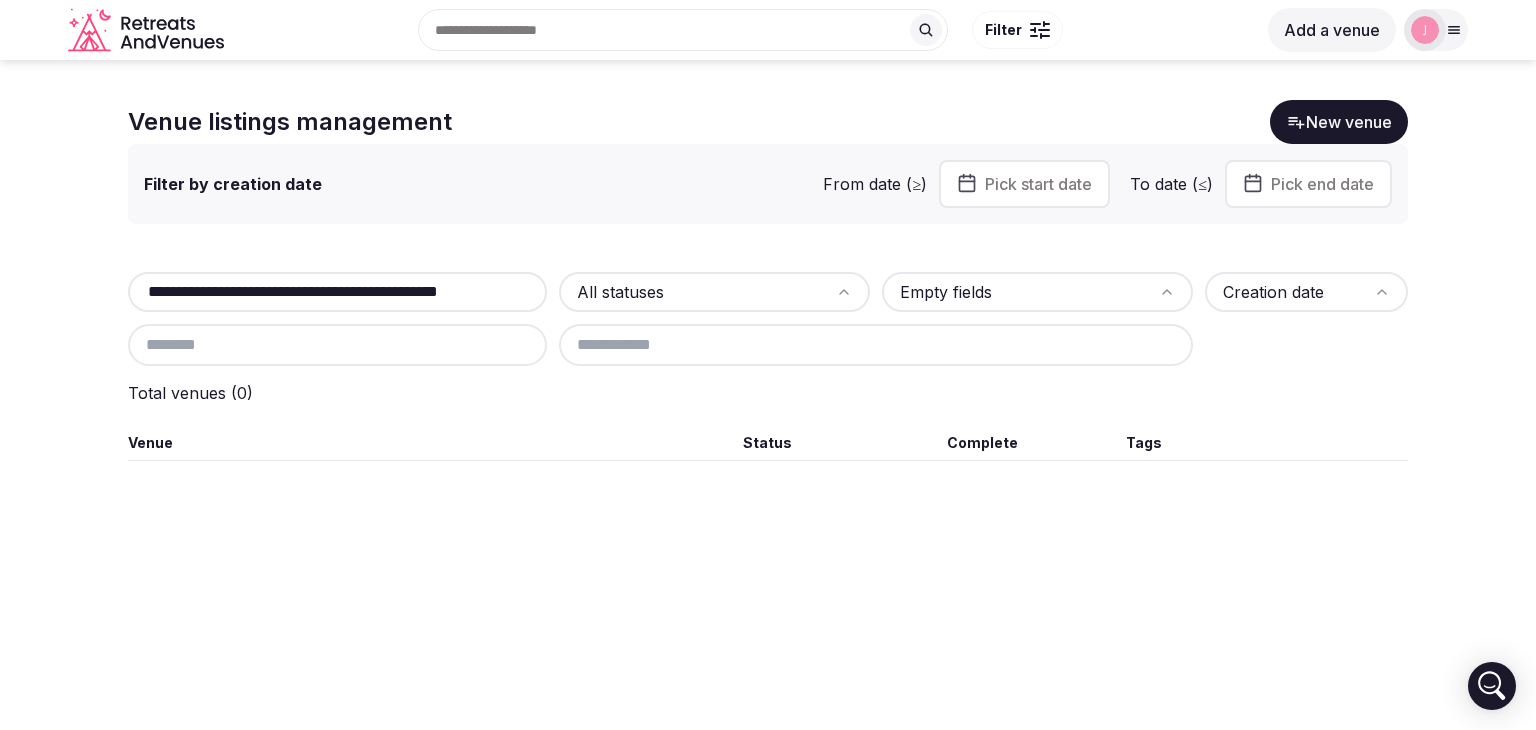 click on "**********" at bounding box center (337, 292) 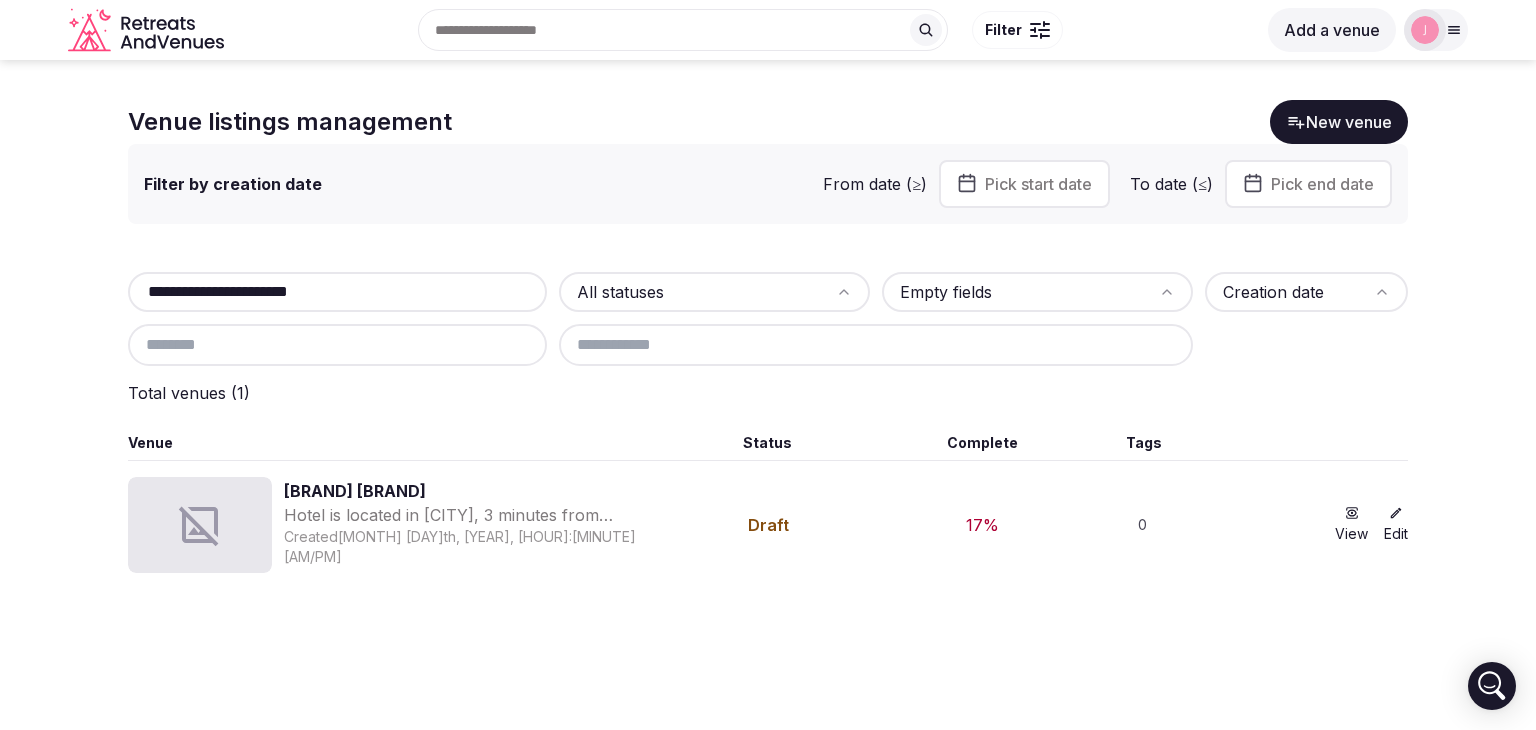 type on "**********" 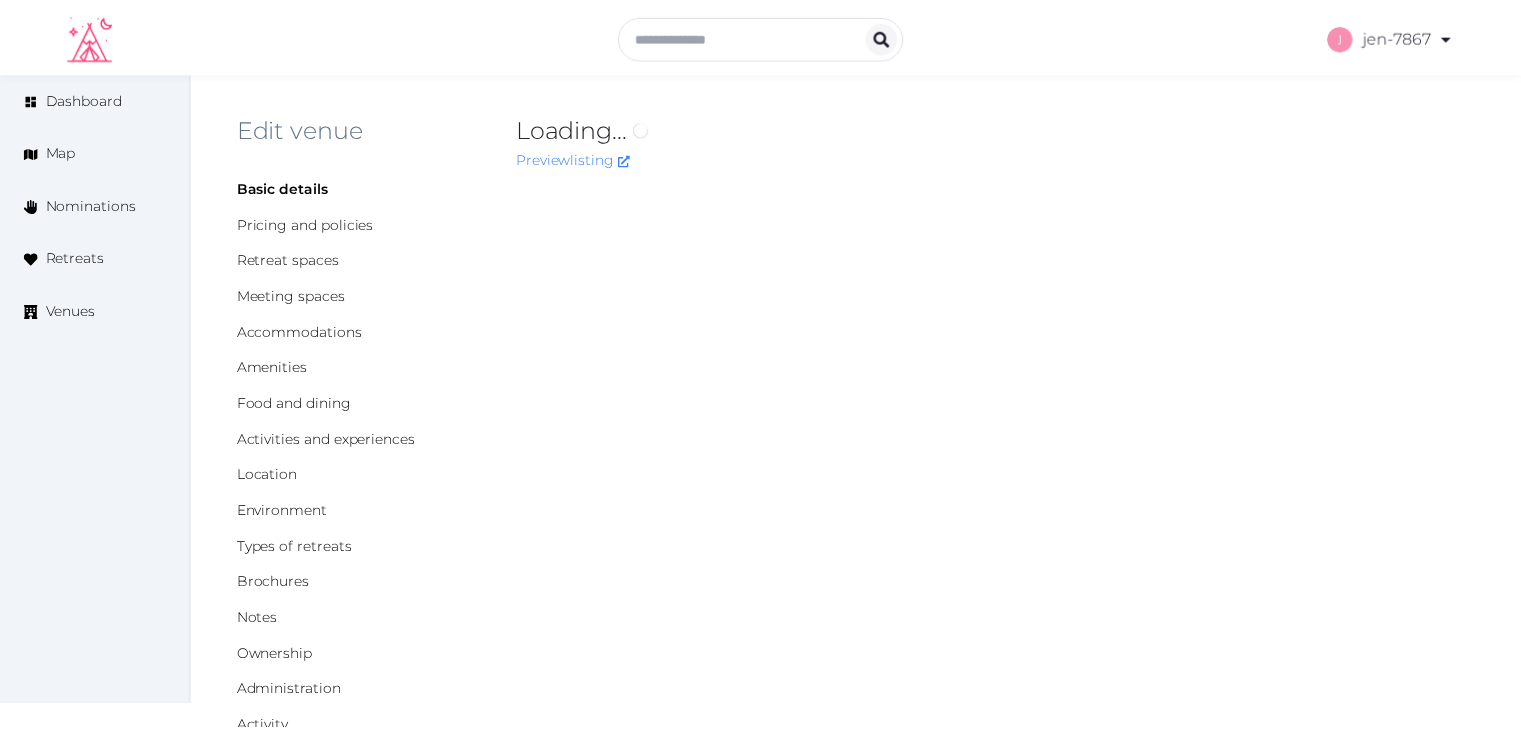 scroll, scrollTop: 0, scrollLeft: 0, axis: both 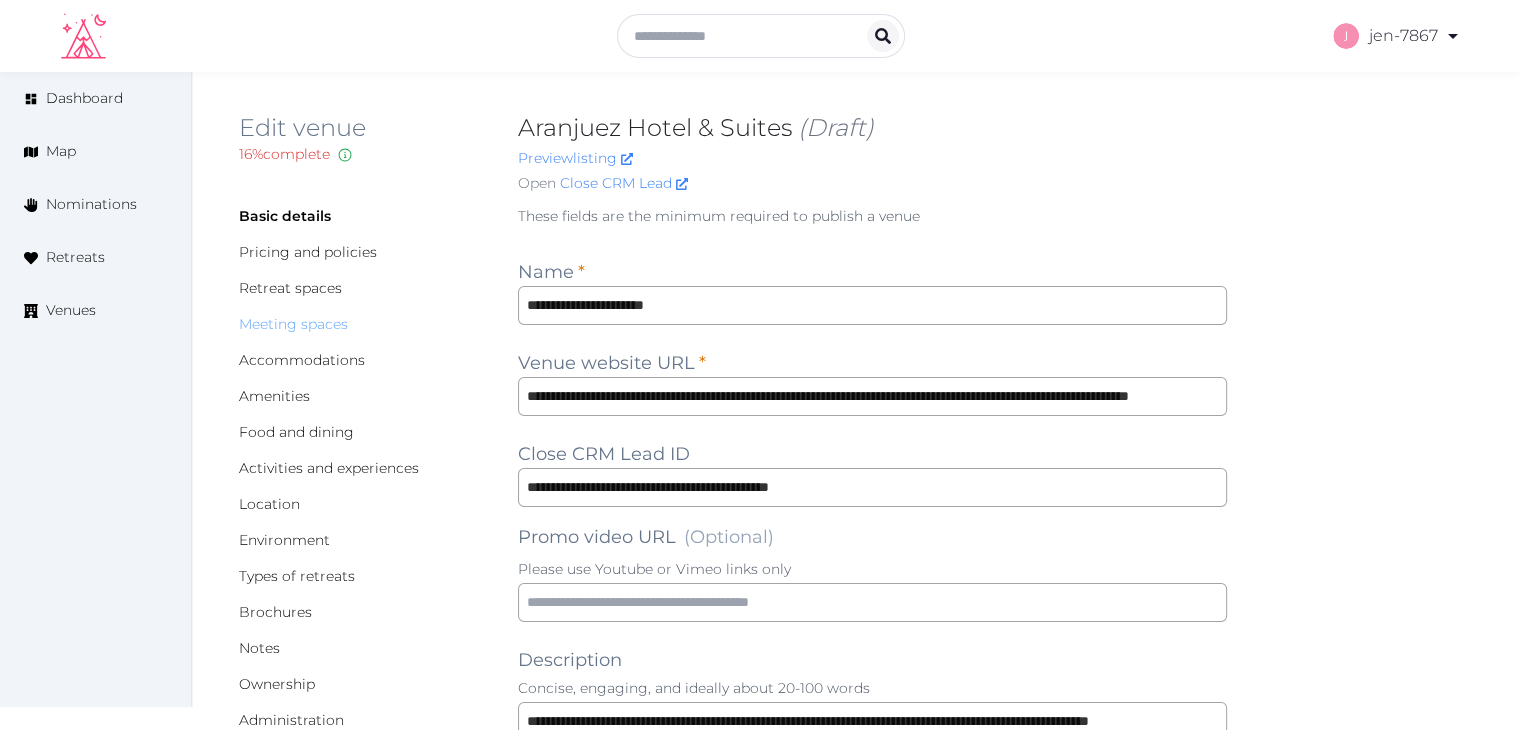 click on "Meeting spaces" at bounding box center (293, 324) 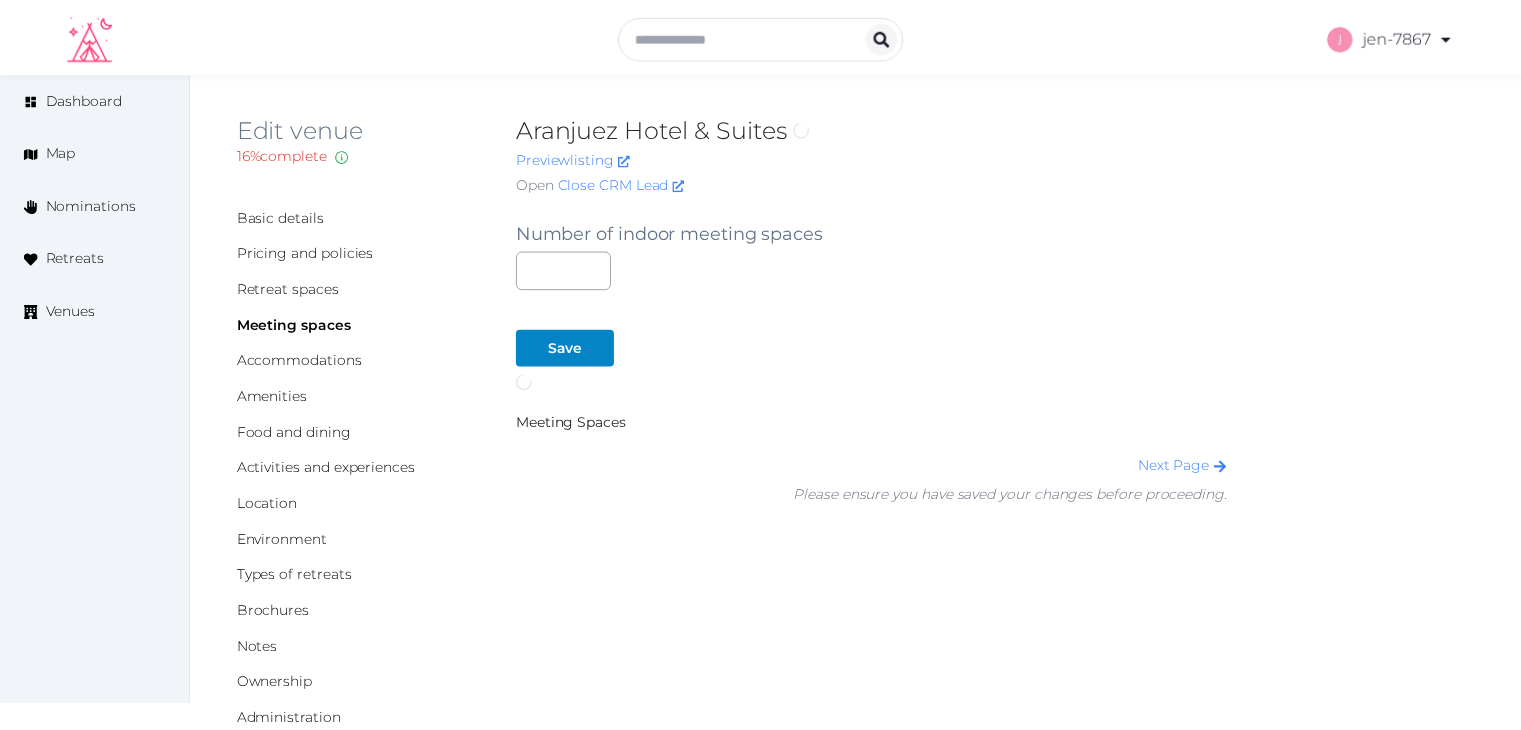 scroll, scrollTop: 0, scrollLeft: 0, axis: both 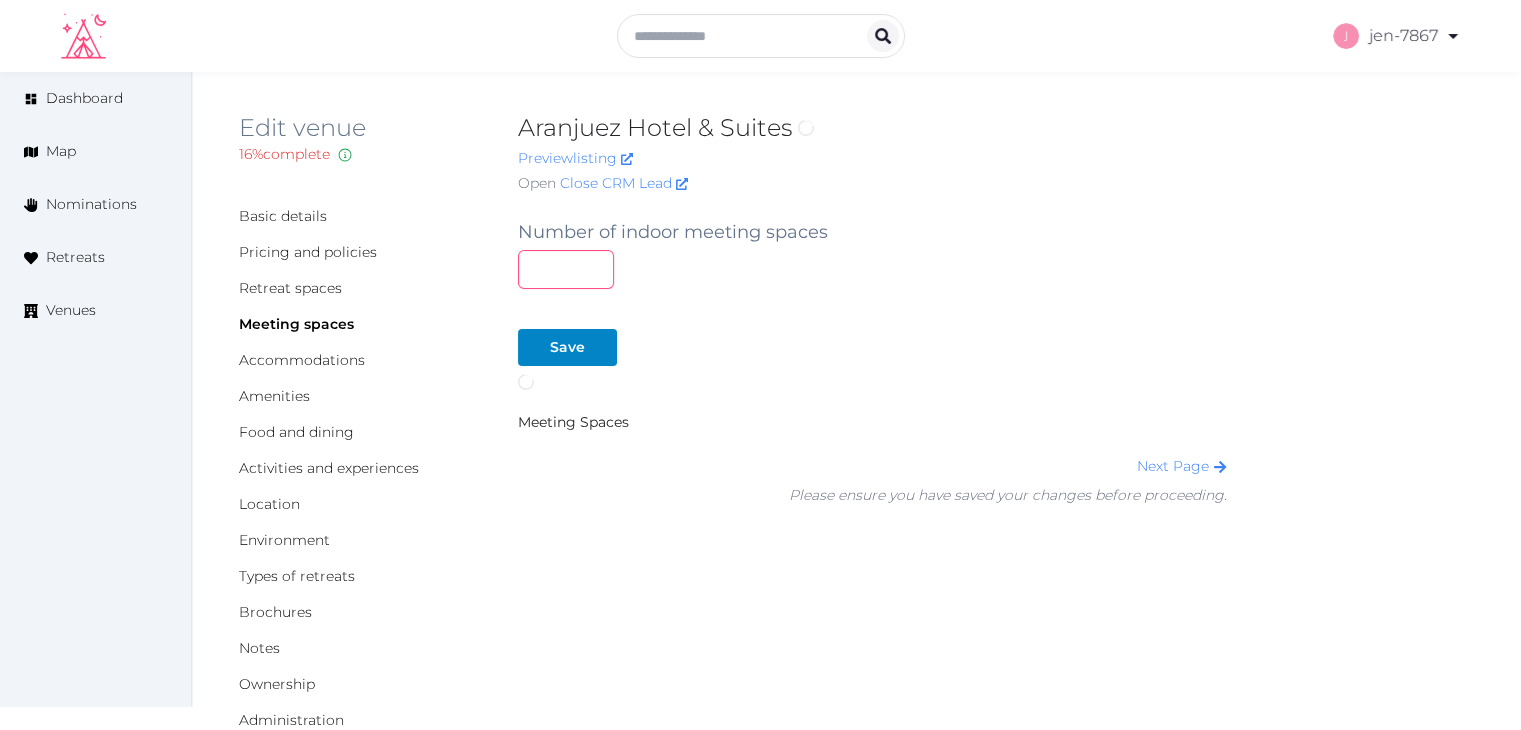 click at bounding box center [566, 269] 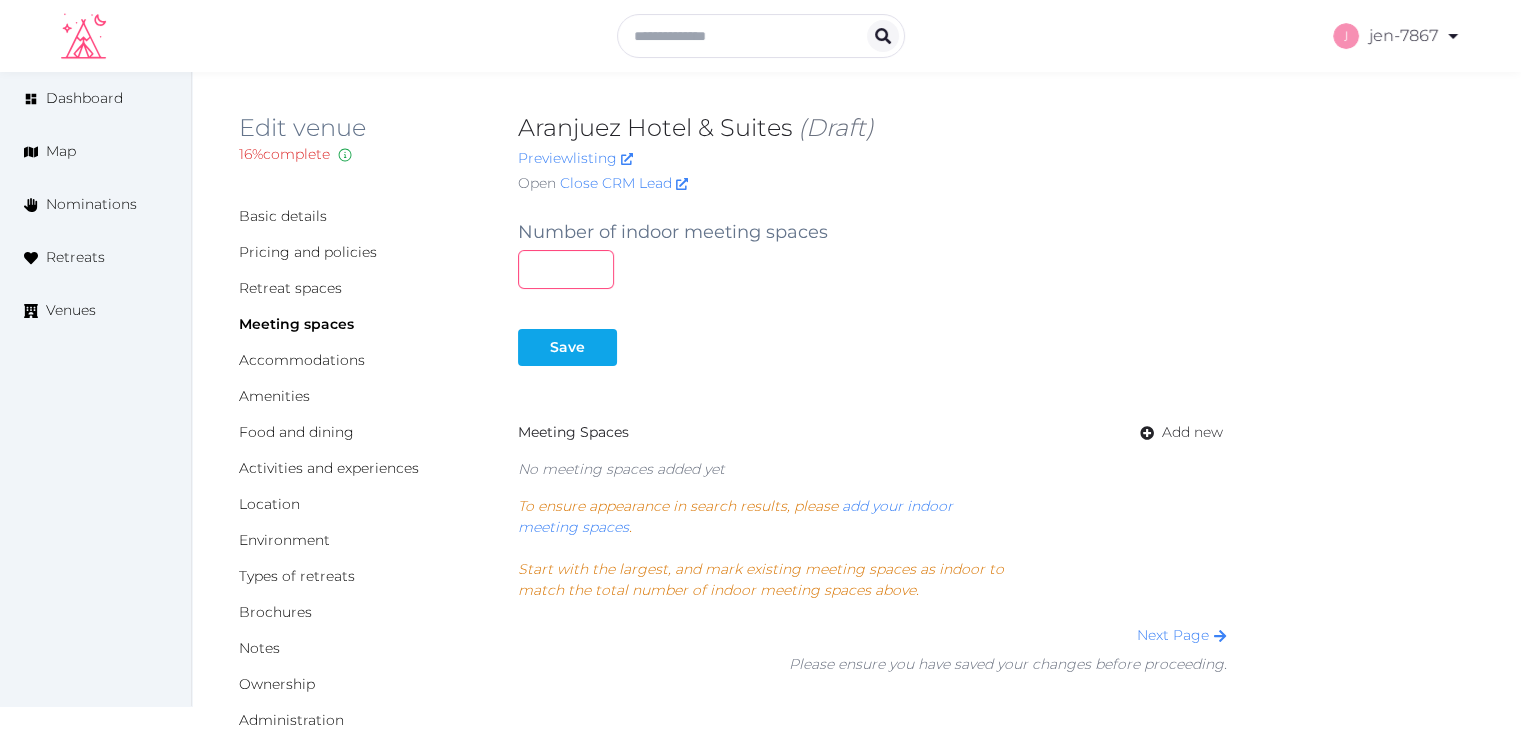 type on "*" 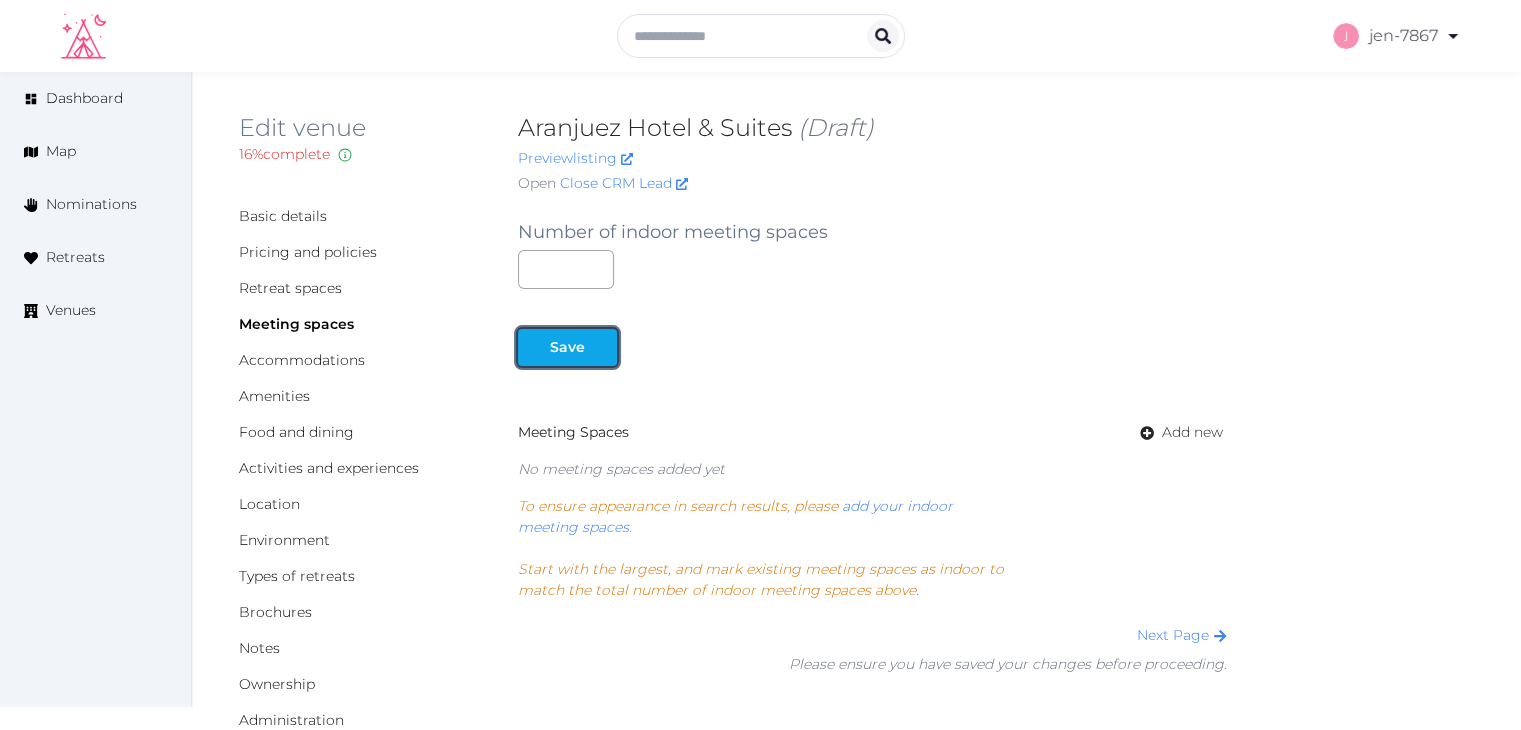 click on "Save" at bounding box center [567, 347] 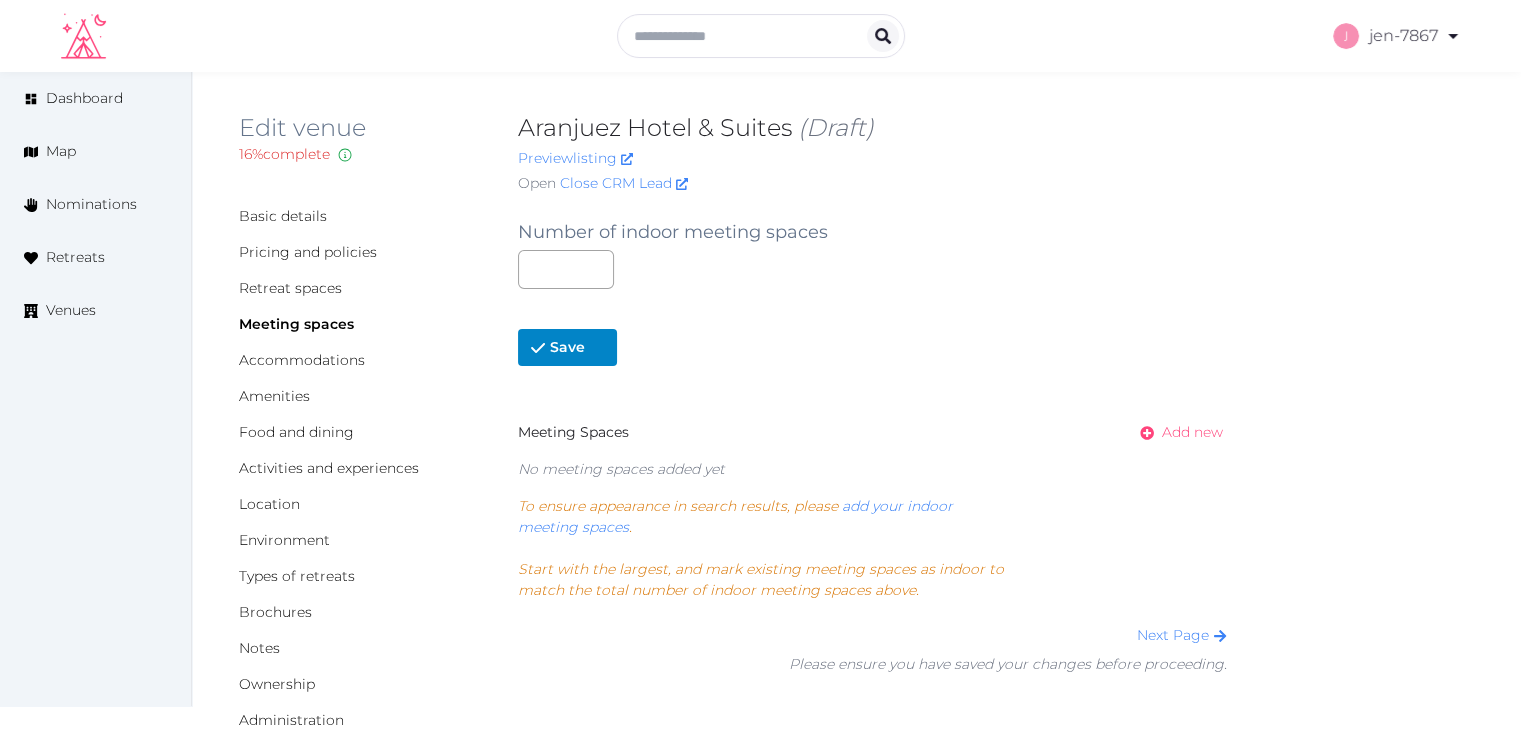 click on "Add new" at bounding box center (1192, 432) 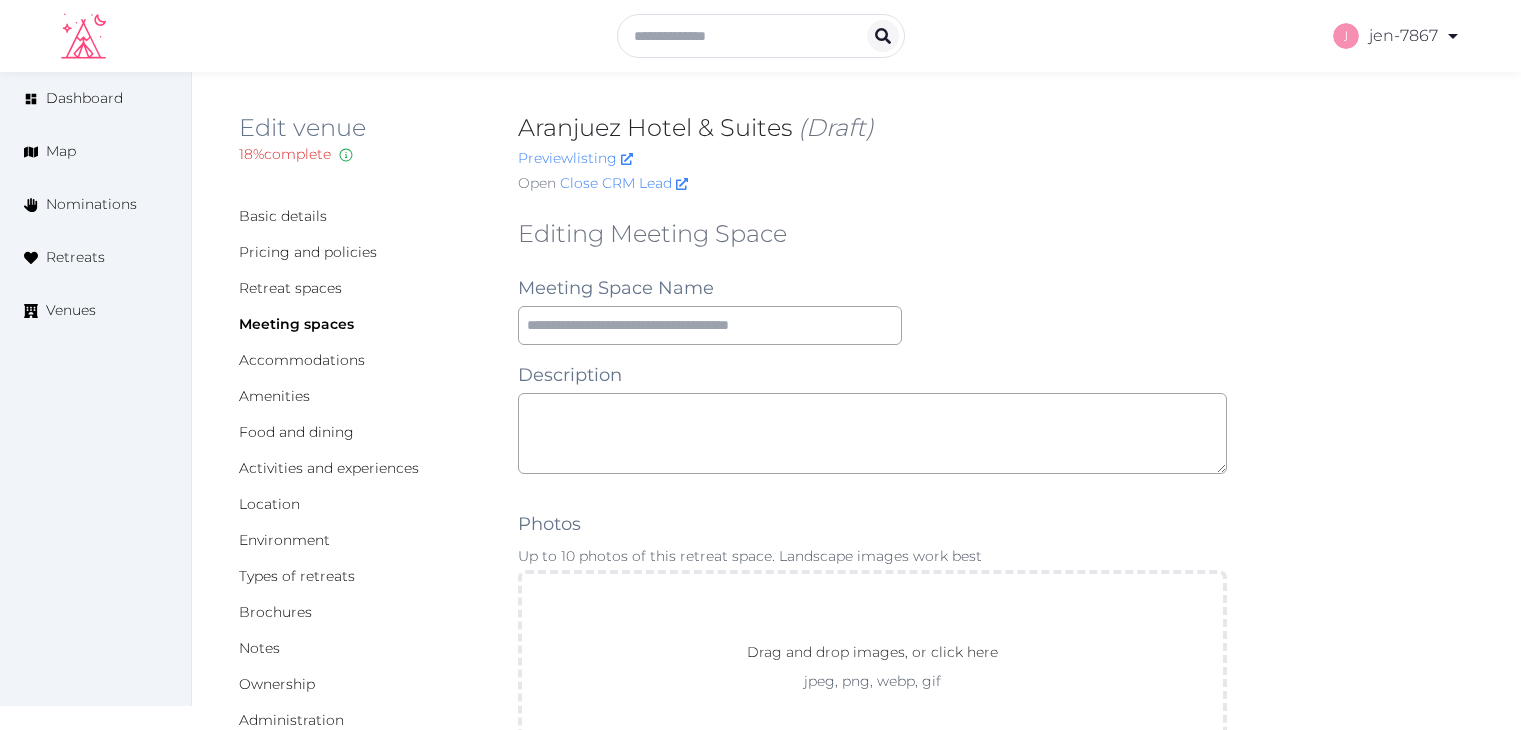 scroll, scrollTop: 0, scrollLeft: 0, axis: both 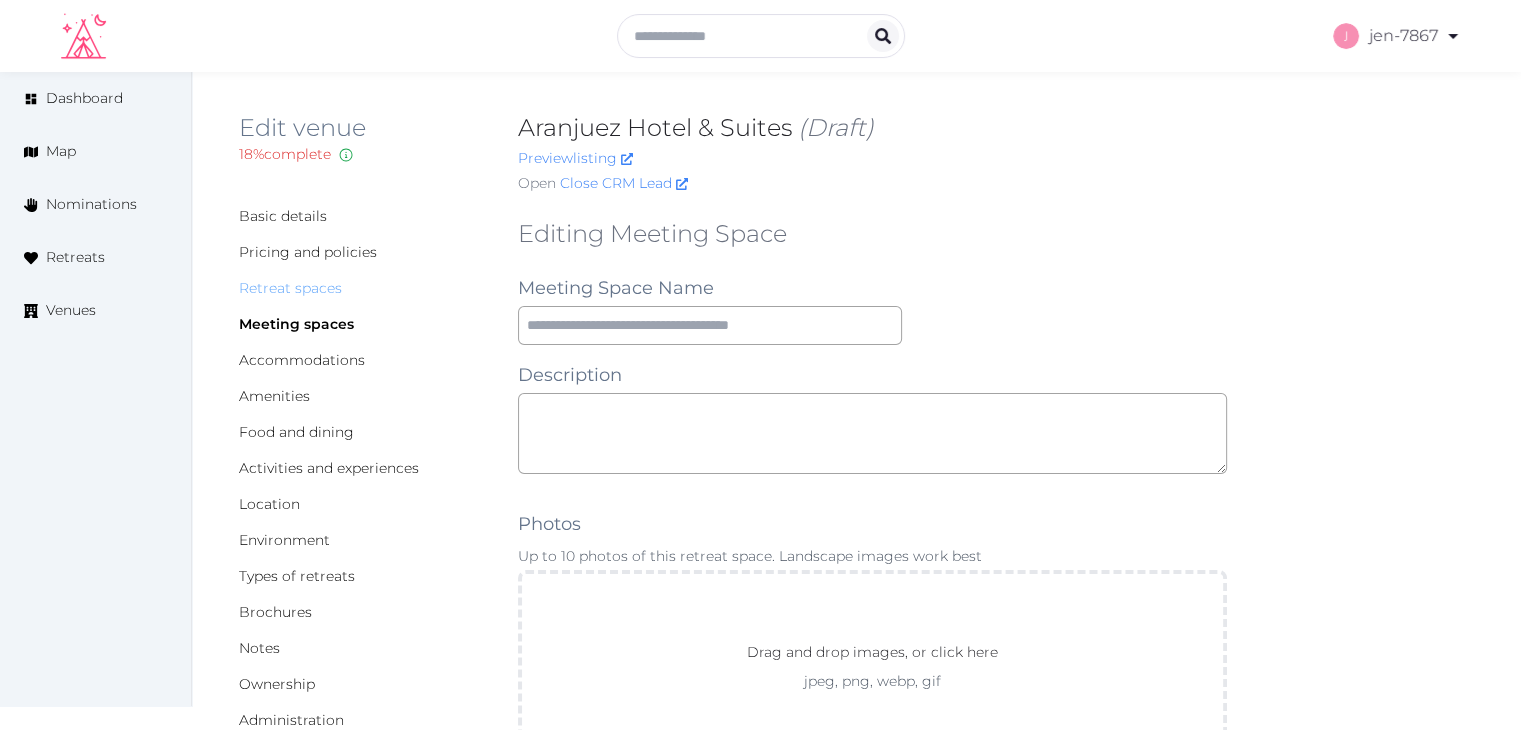 click on "Retreat spaces" at bounding box center (290, 288) 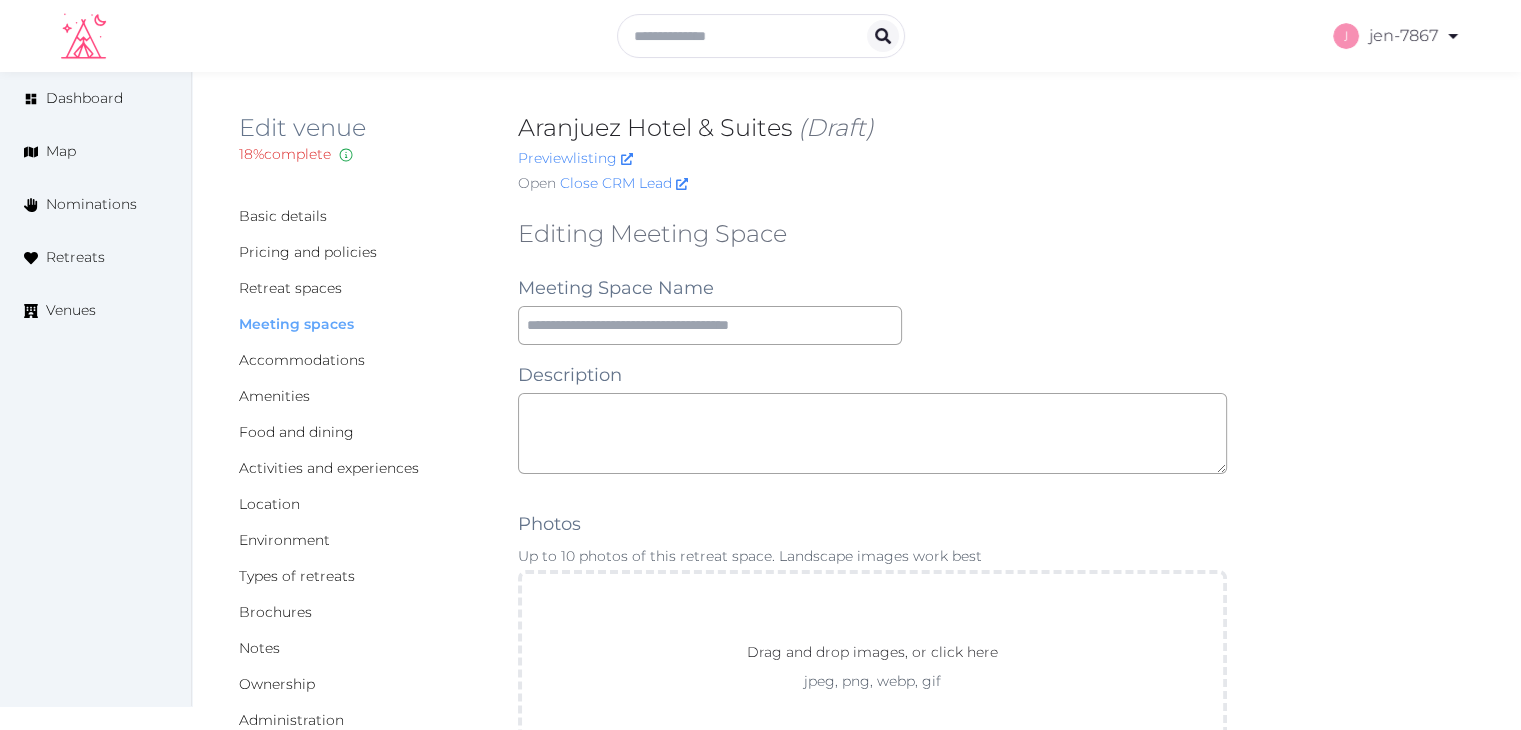 click on "Meeting spaces" at bounding box center [296, 324] 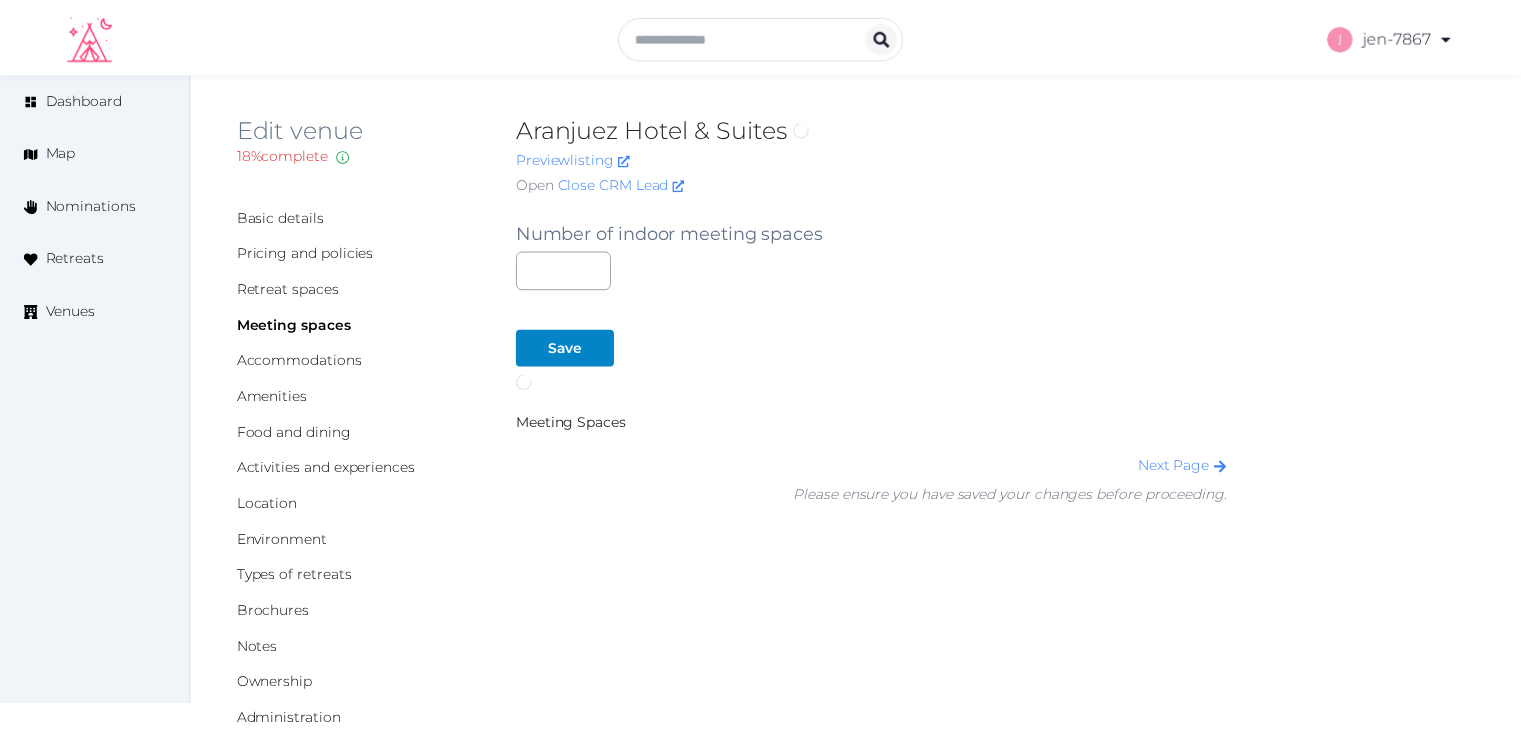 scroll, scrollTop: 0, scrollLeft: 0, axis: both 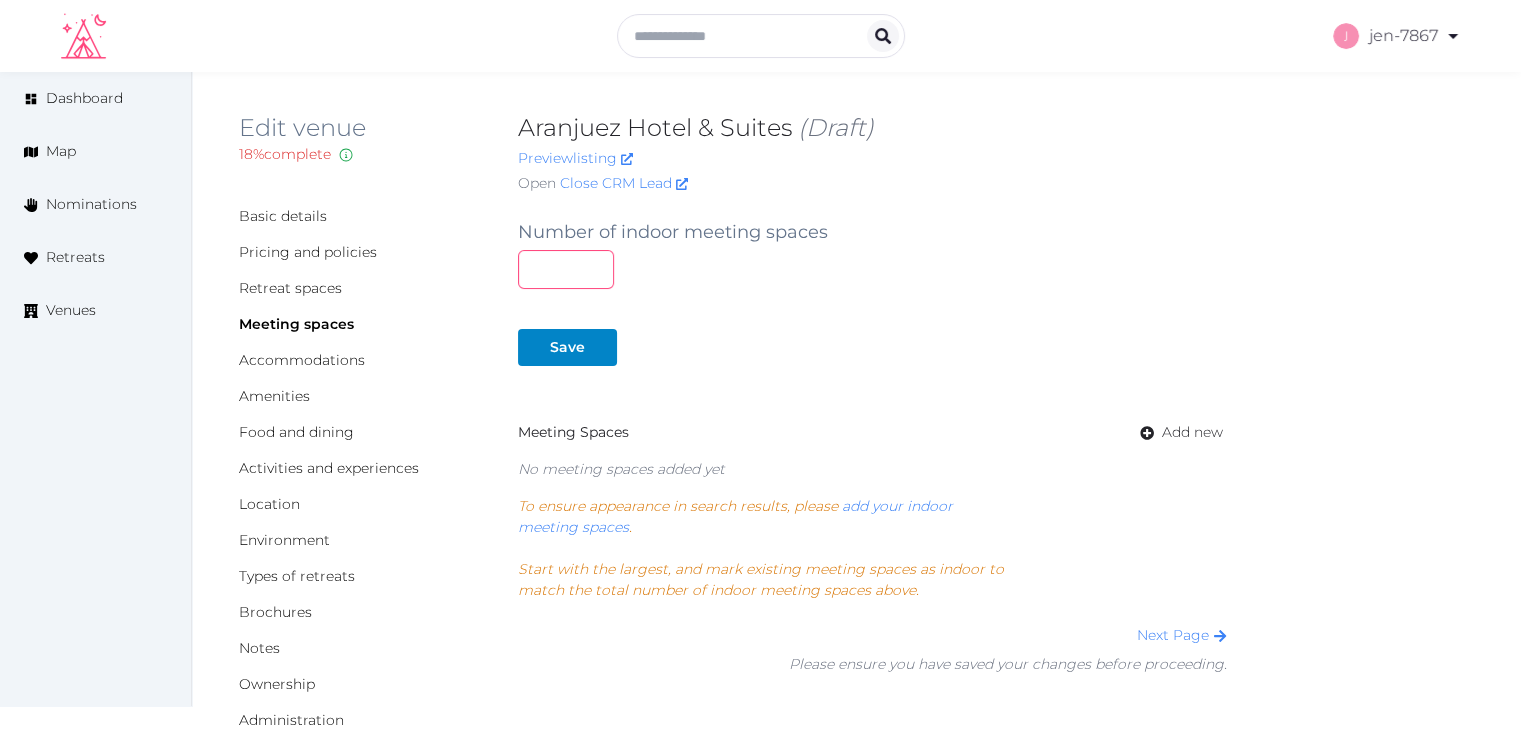 drag, startPoint x: 554, startPoint y: 253, endPoint x: 499, endPoint y: 267, distance: 56.753853 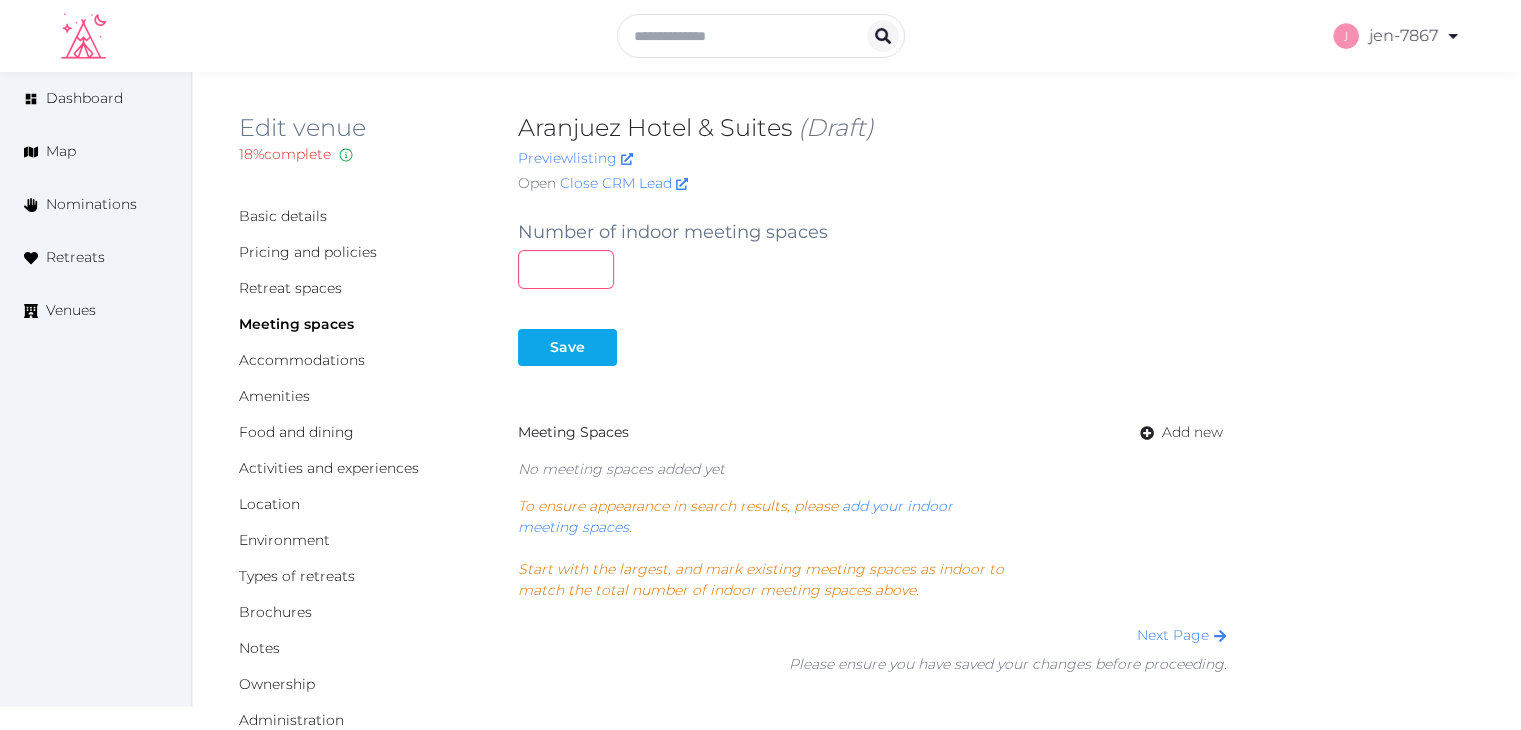 type on "*" 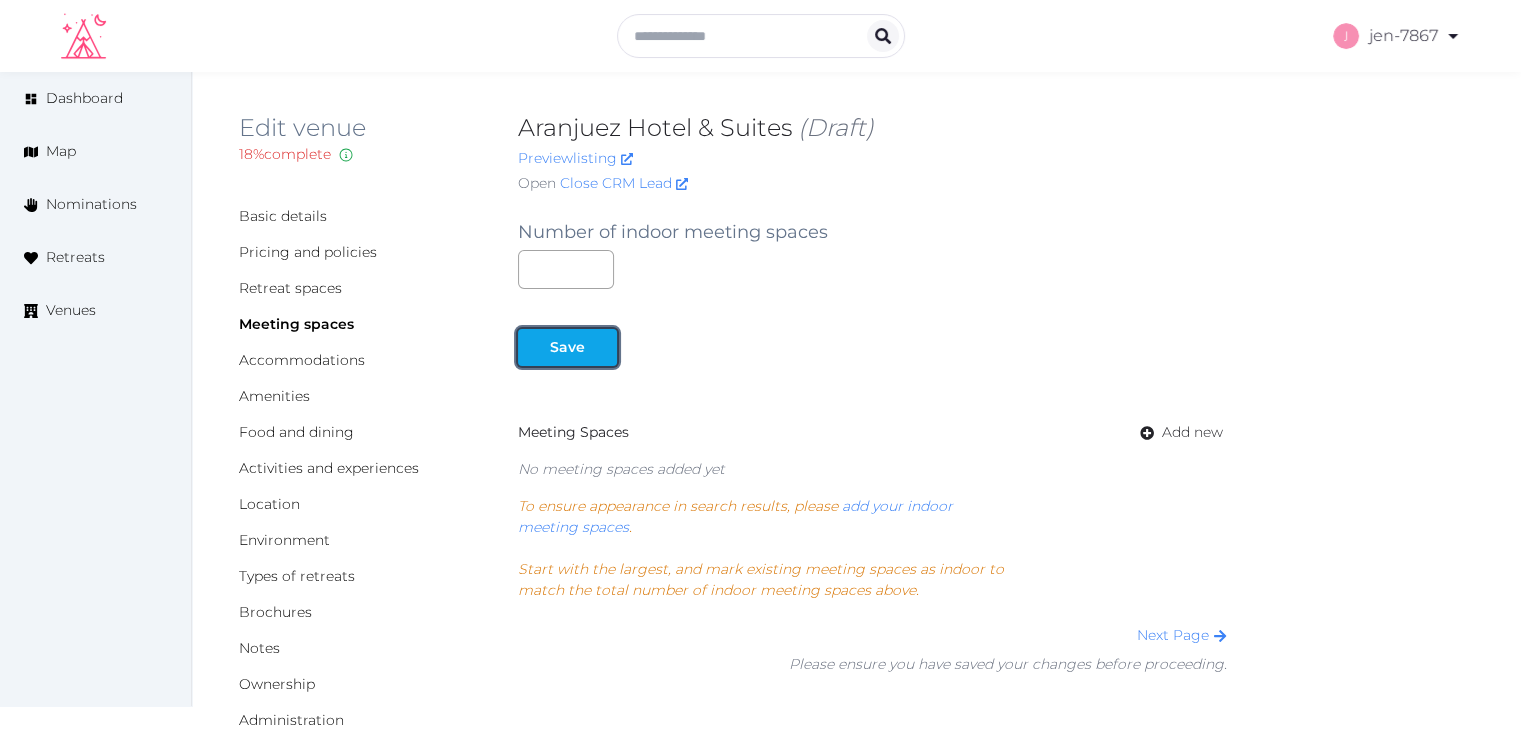 click on "Save" at bounding box center [567, 347] 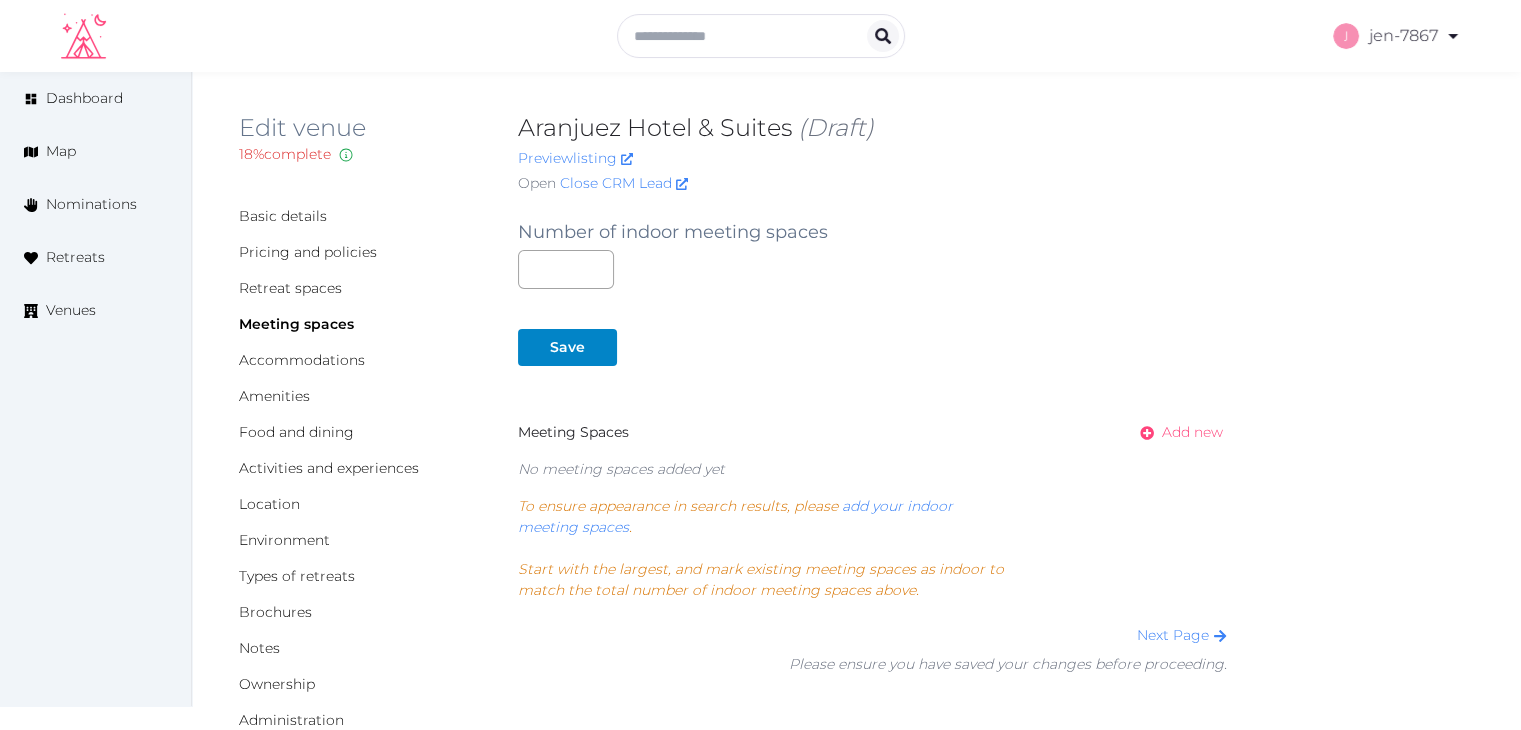 click on "Add new" at bounding box center (1192, 432) 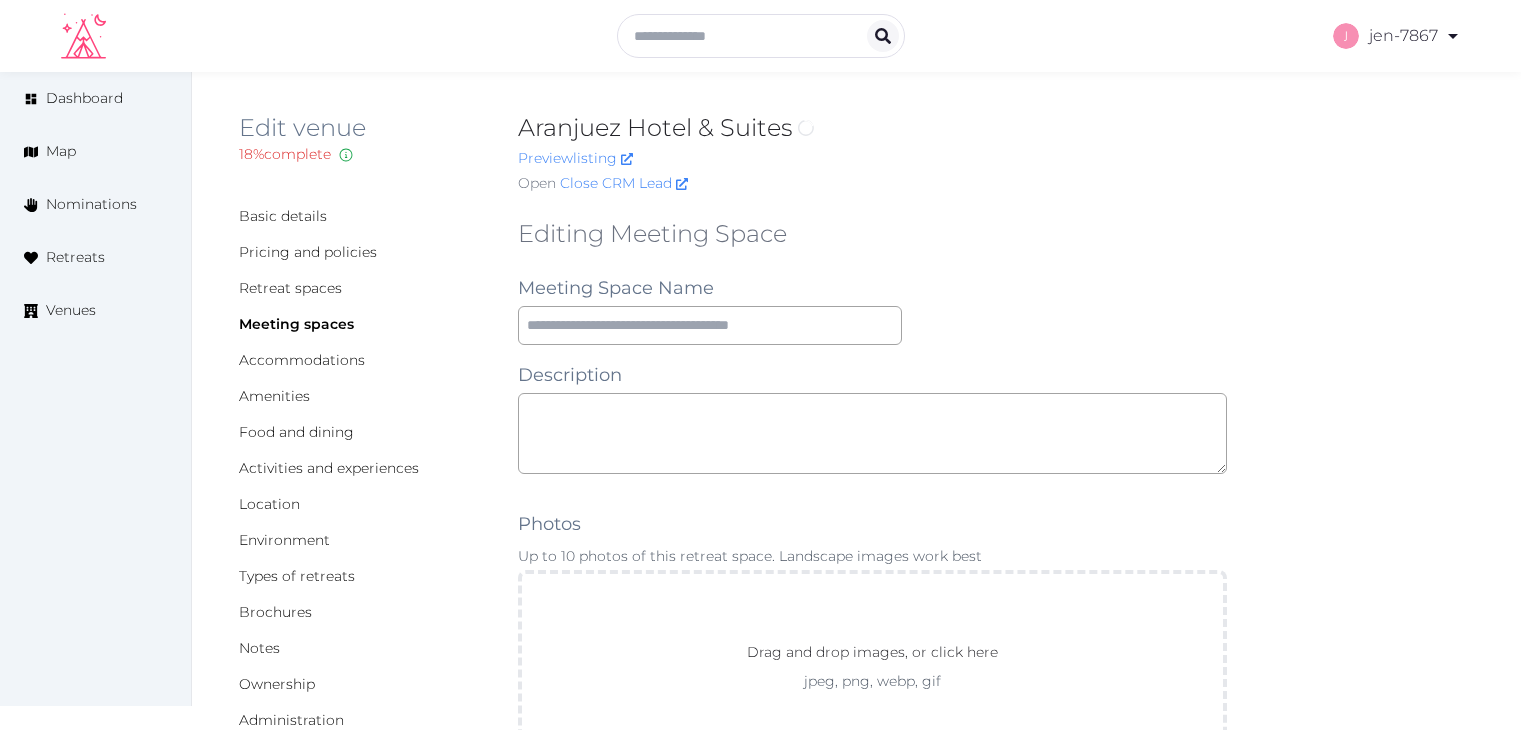 scroll, scrollTop: 0, scrollLeft: 0, axis: both 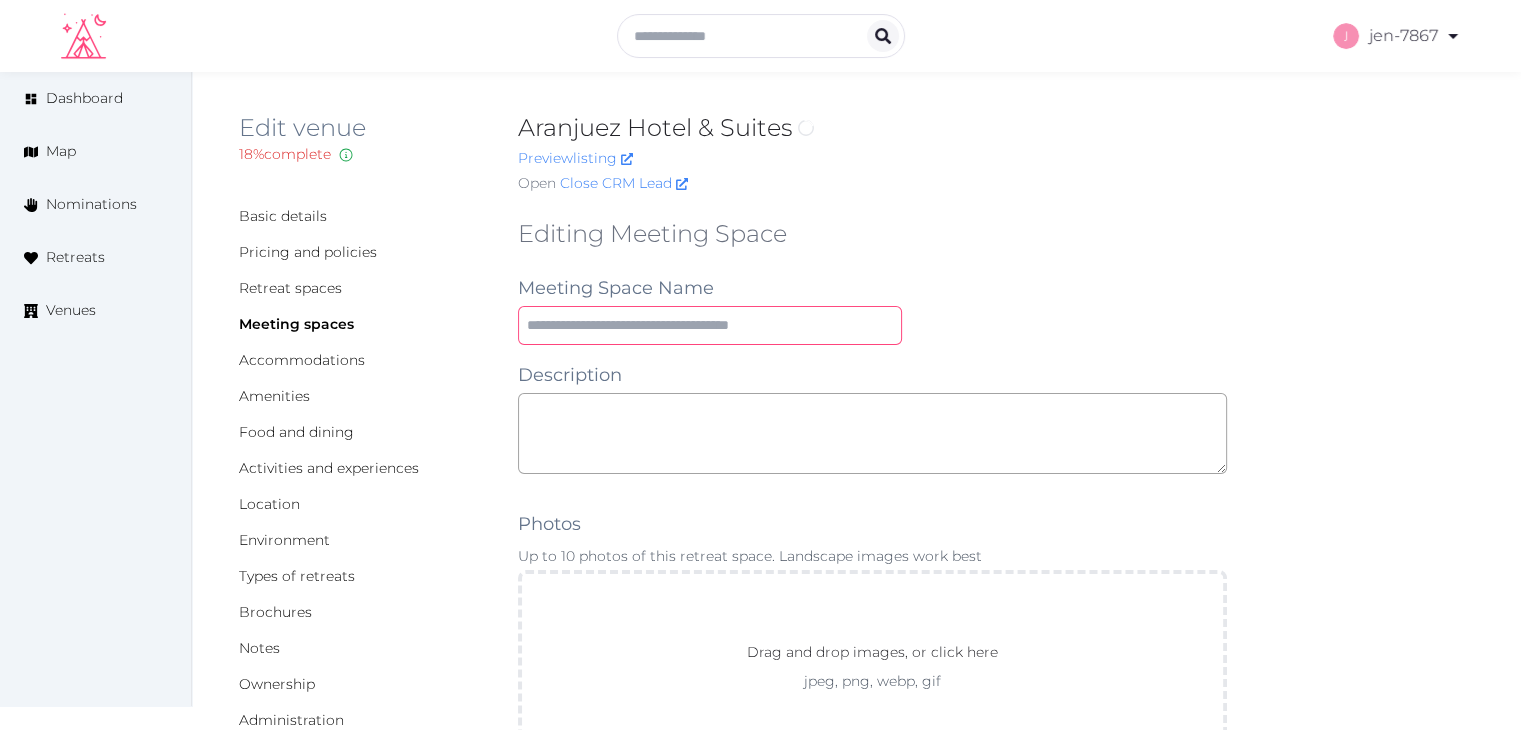 click at bounding box center (710, 325) 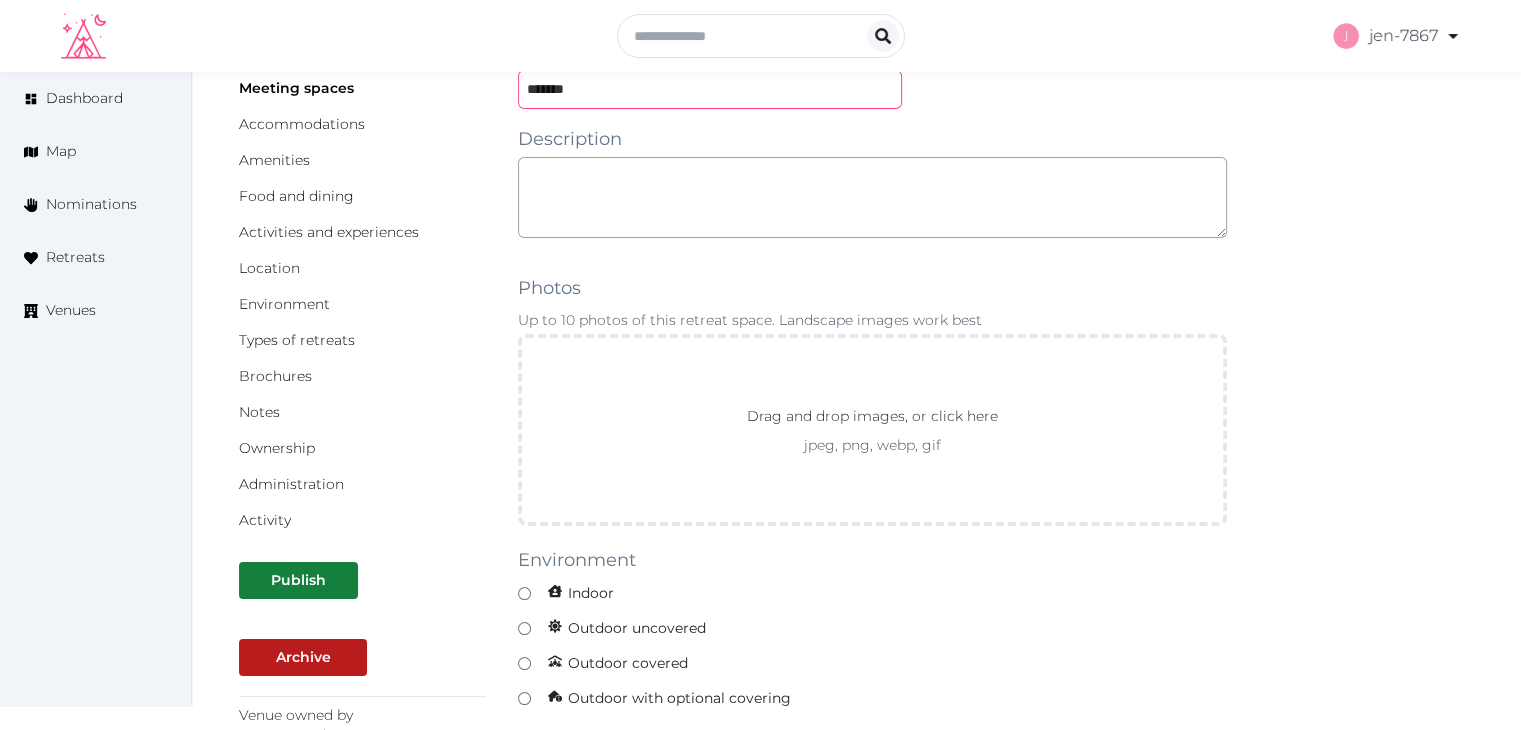 scroll, scrollTop: 400, scrollLeft: 0, axis: vertical 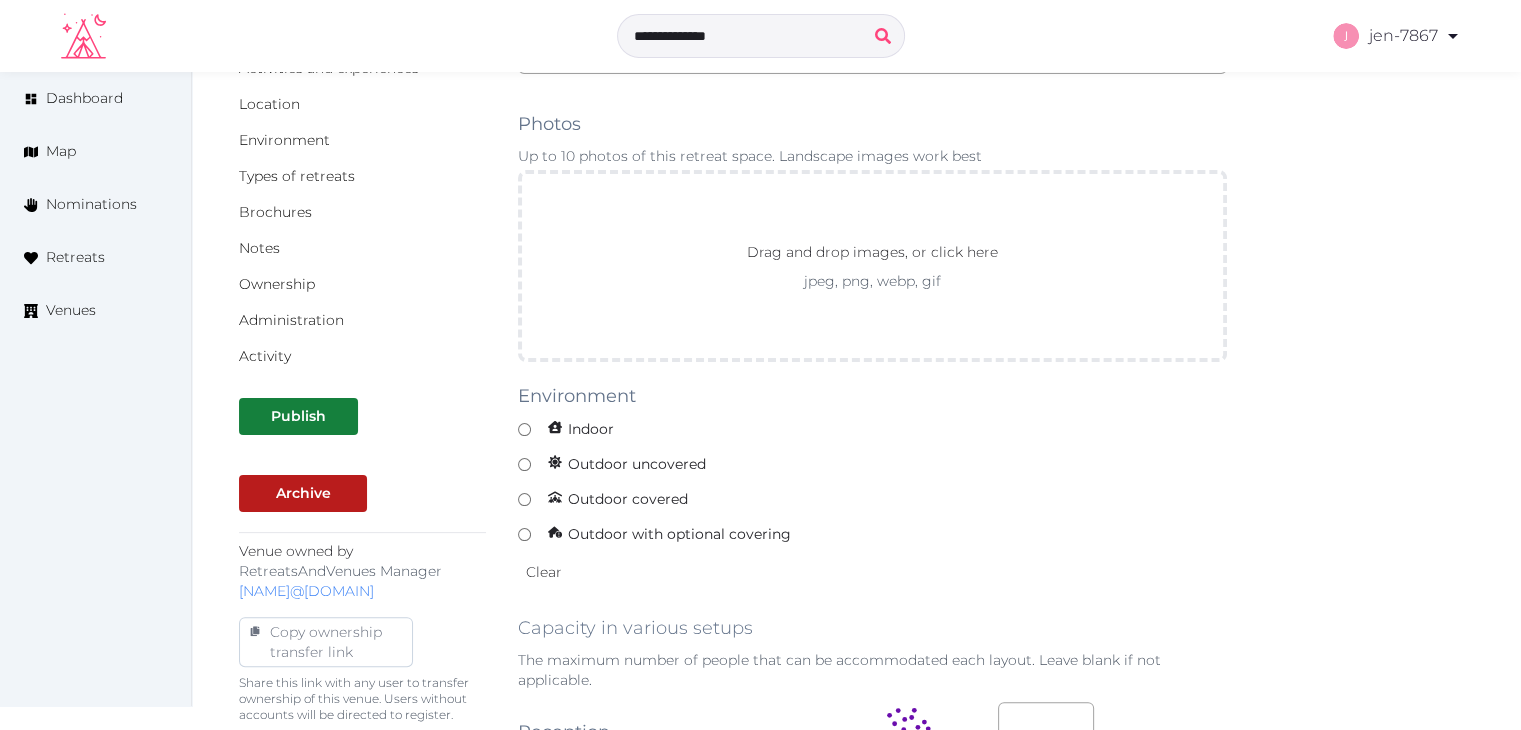 type on "*******" 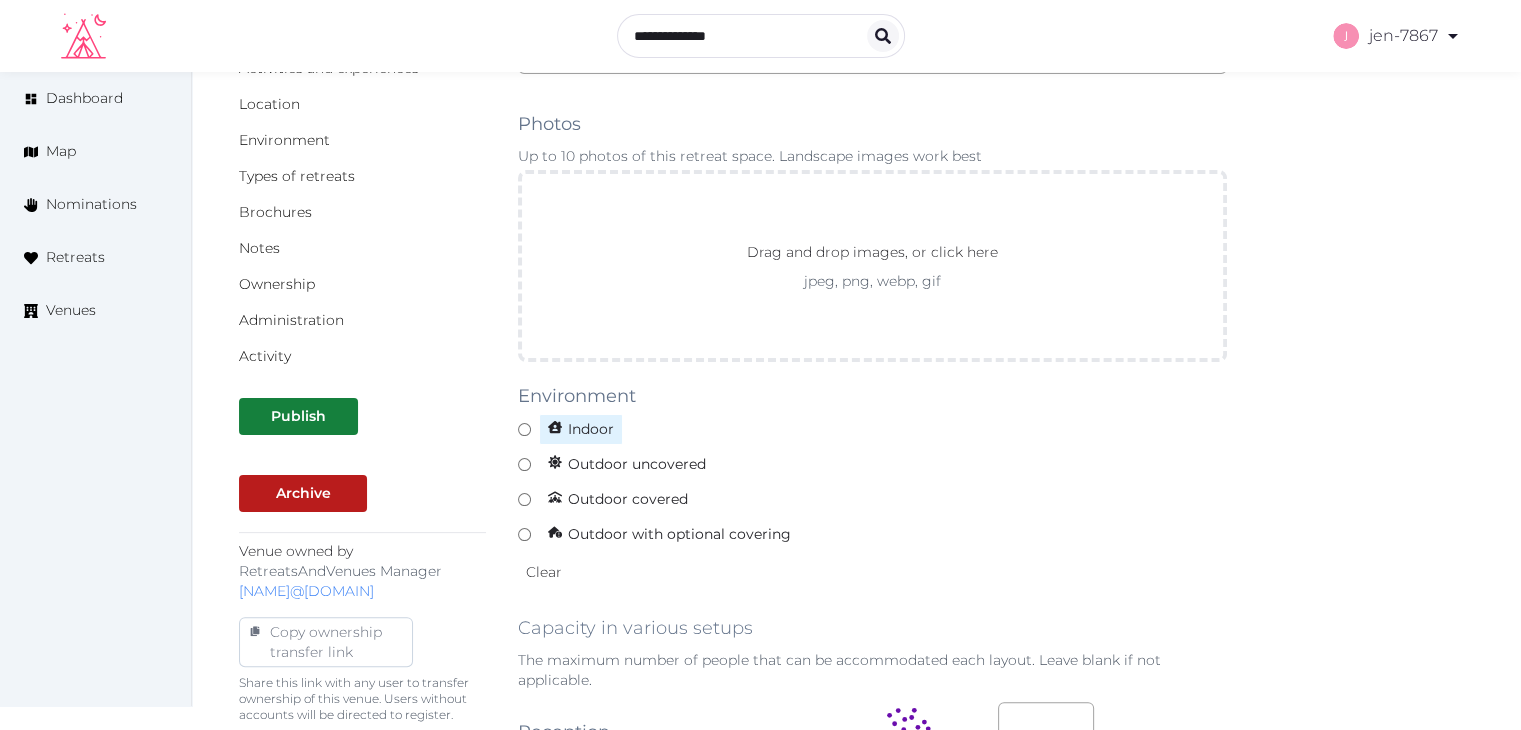 click on "Indoor" at bounding box center (581, 429) 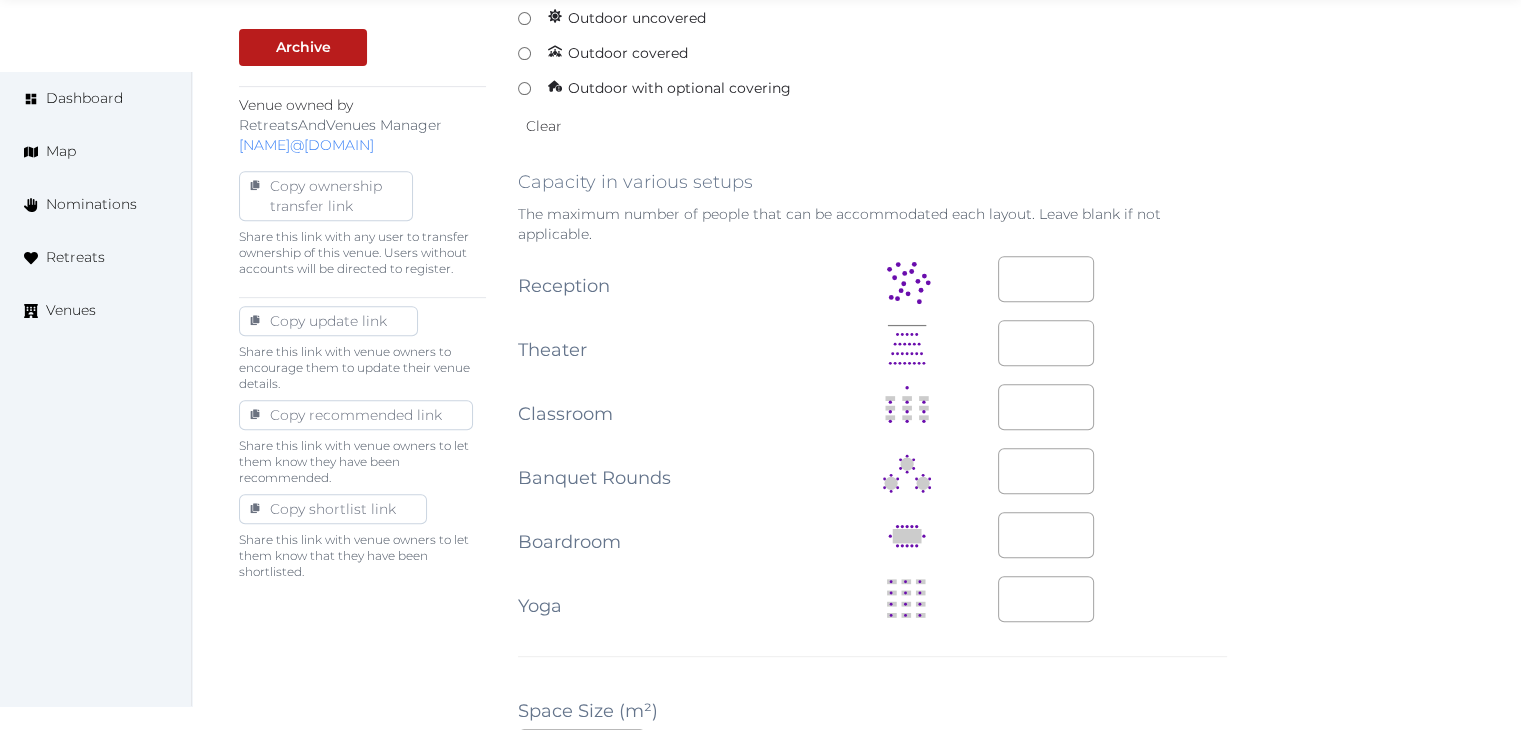 scroll, scrollTop: 900, scrollLeft: 0, axis: vertical 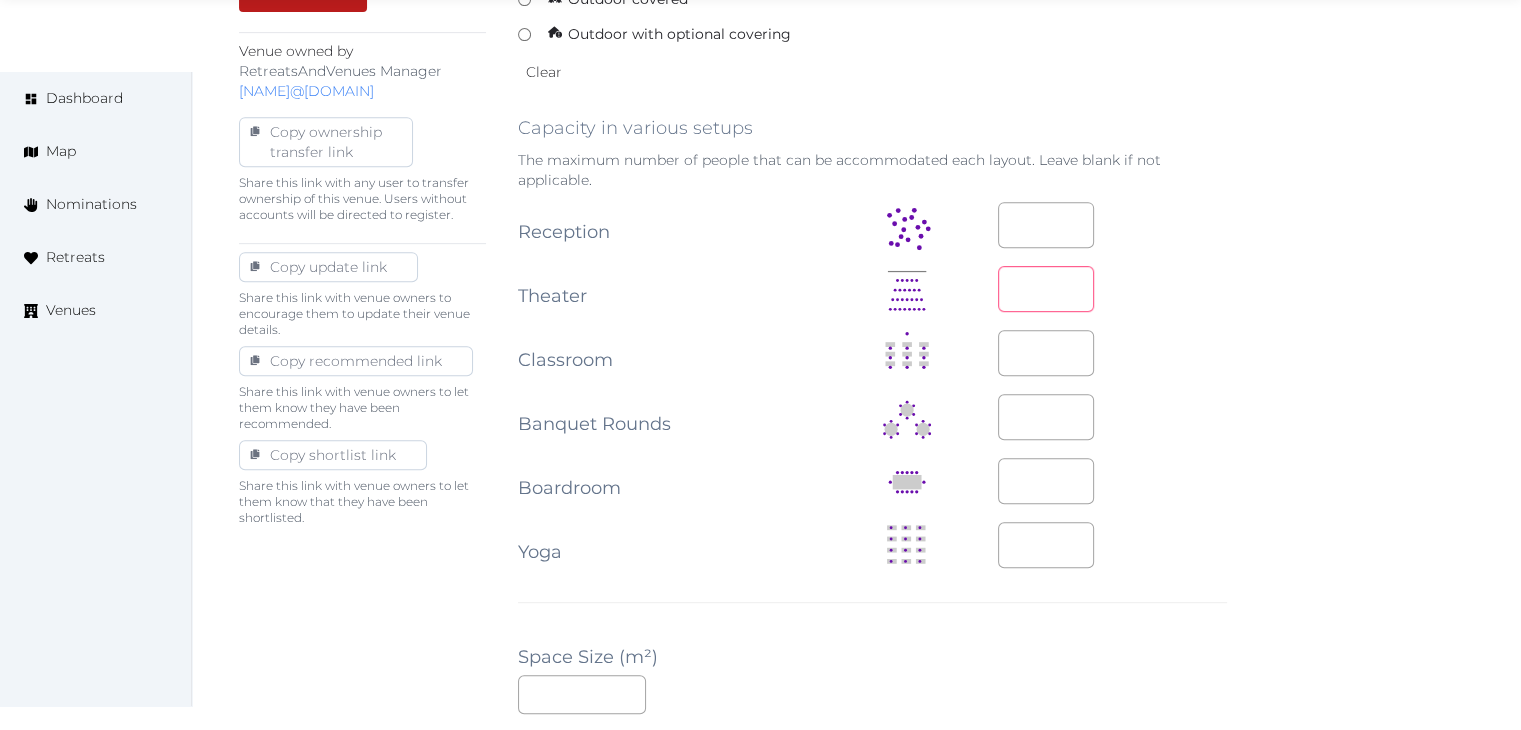 click at bounding box center [1046, 289] 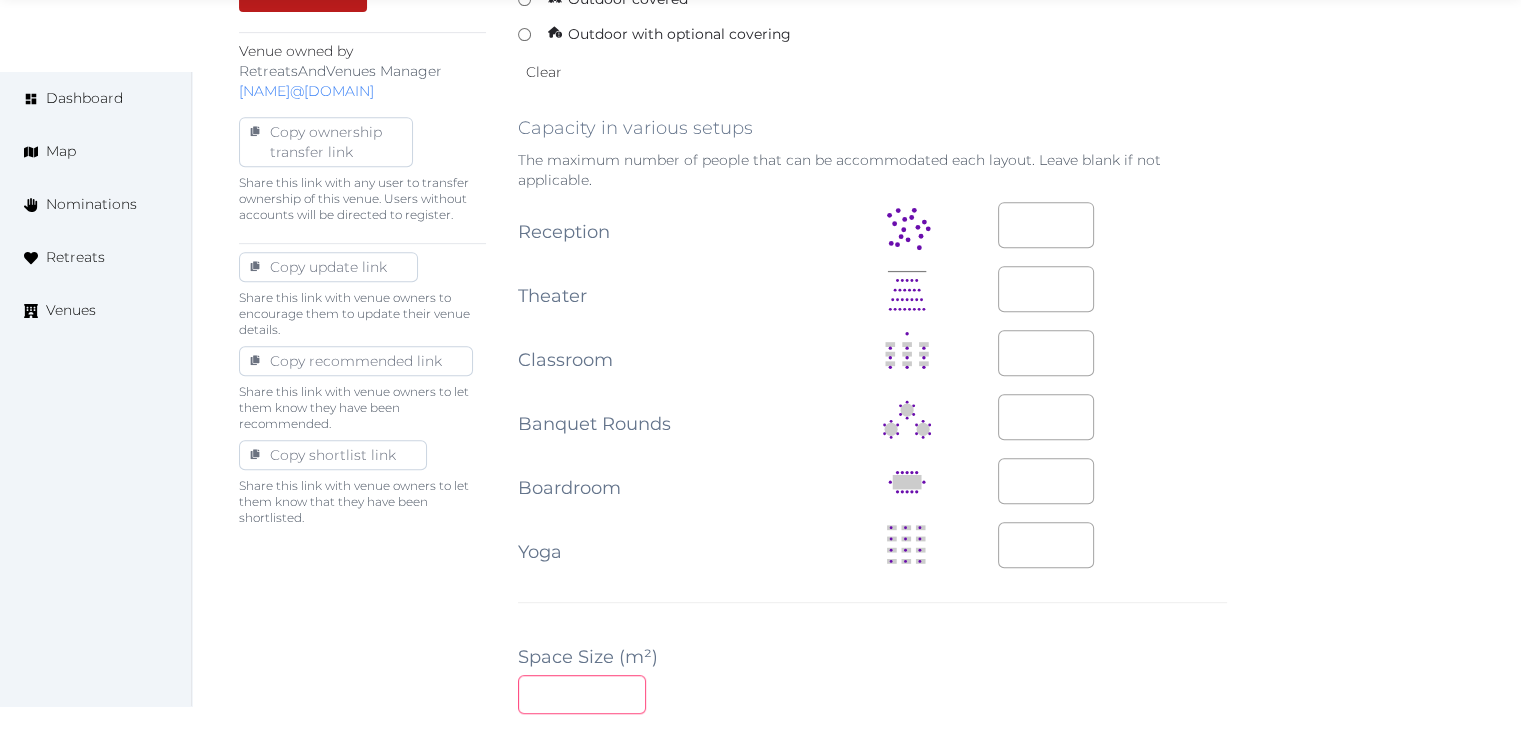 click at bounding box center (582, 694) 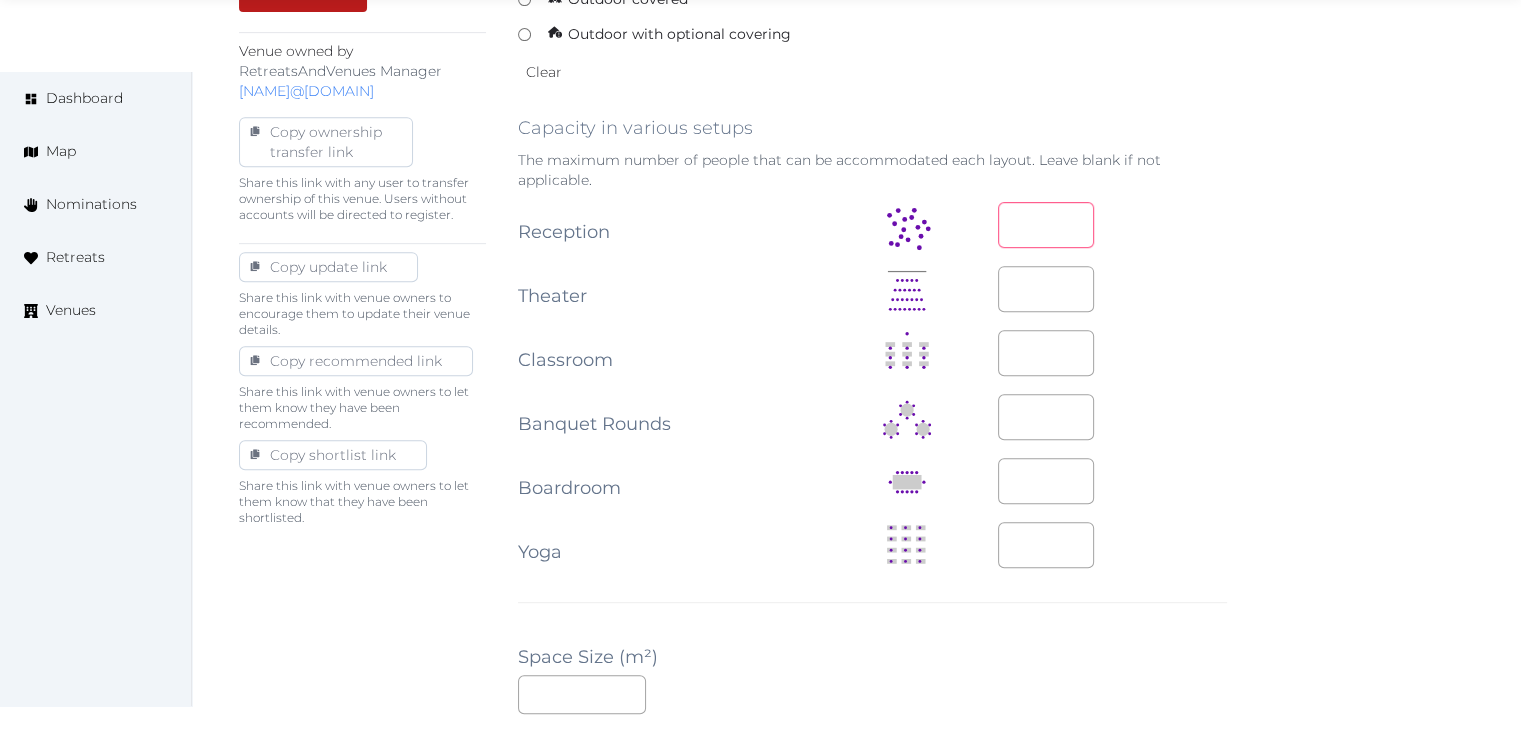 click at bounding box center [1046, 225] 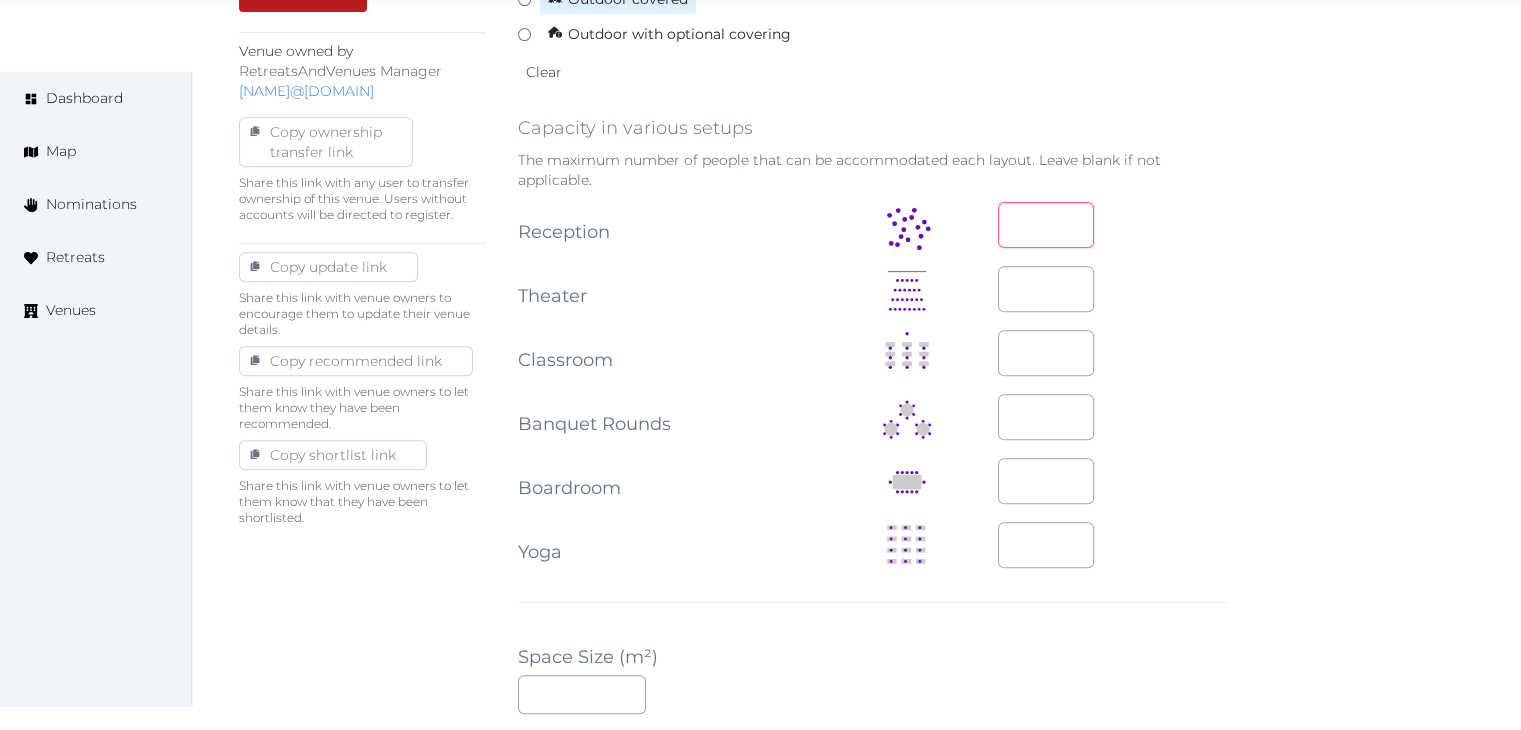type on "***" 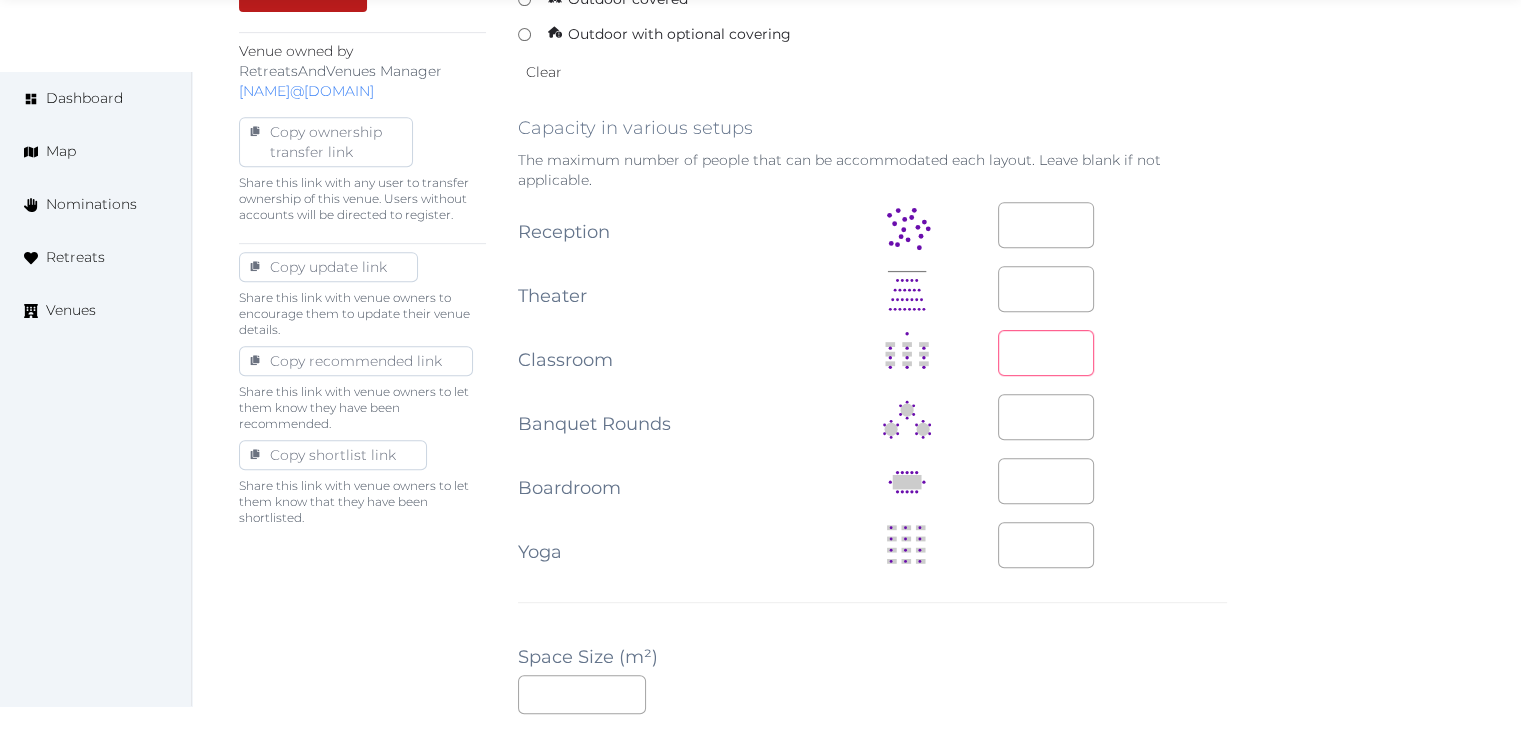 click at bounding box center (1046, 353) 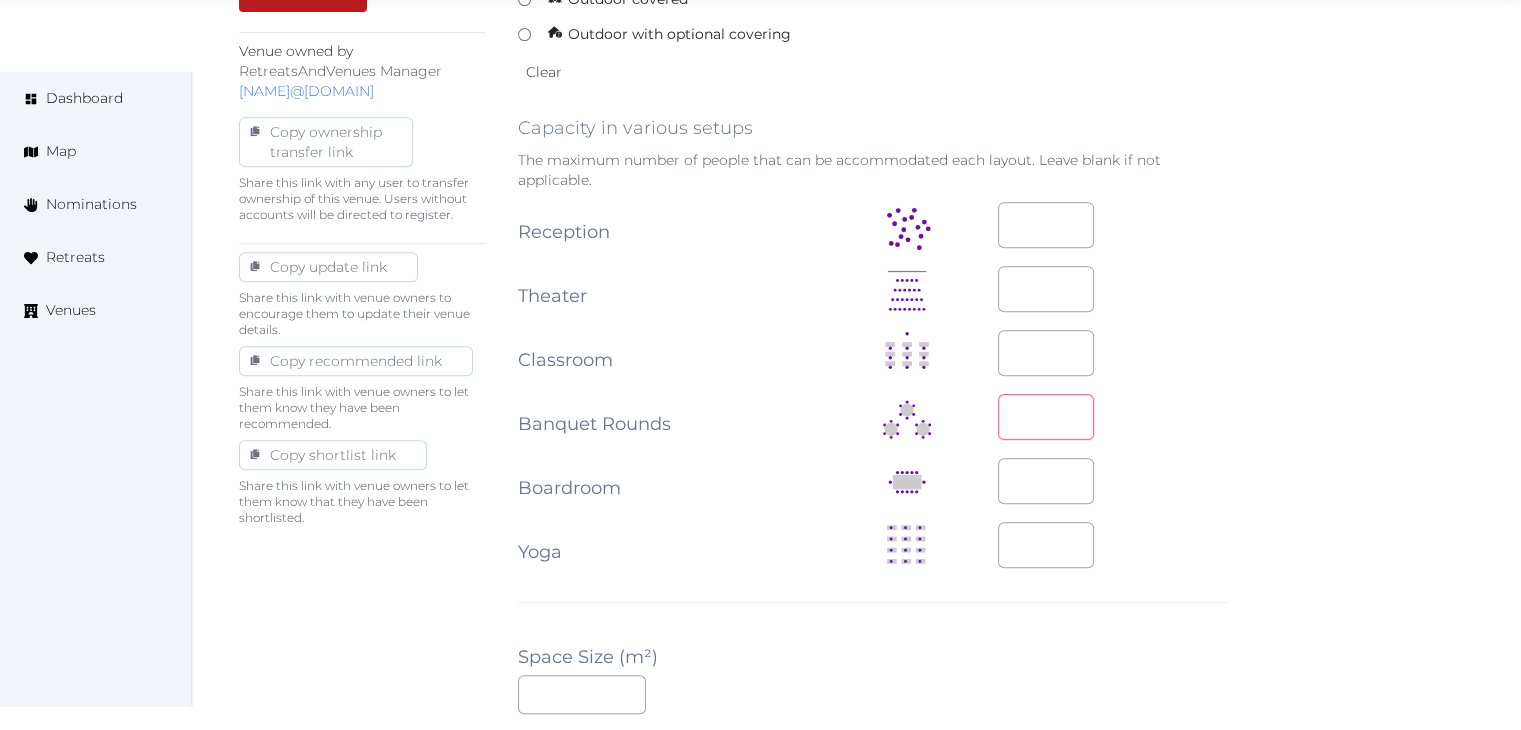 type on "***" 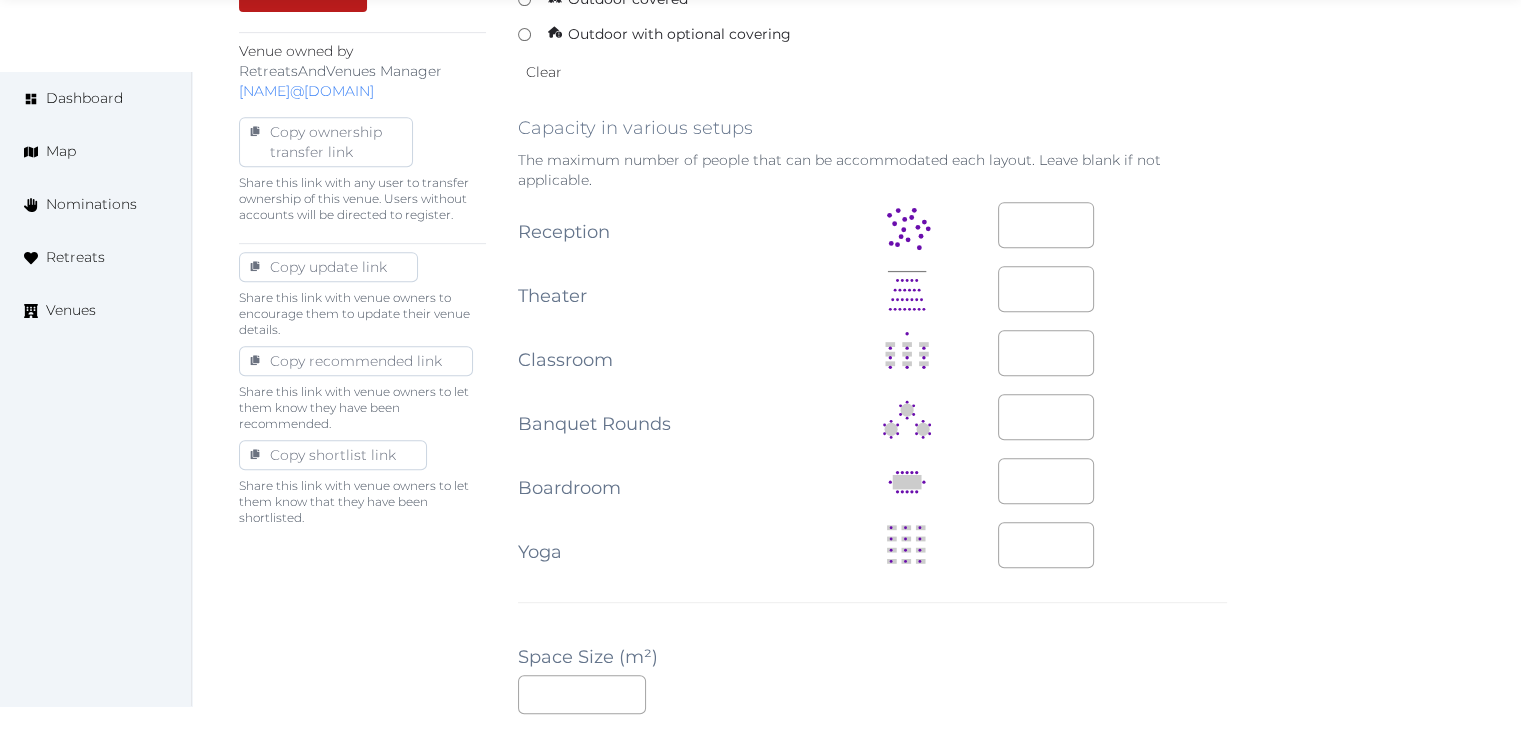 click on "***" at bounding box center [1112, 417] 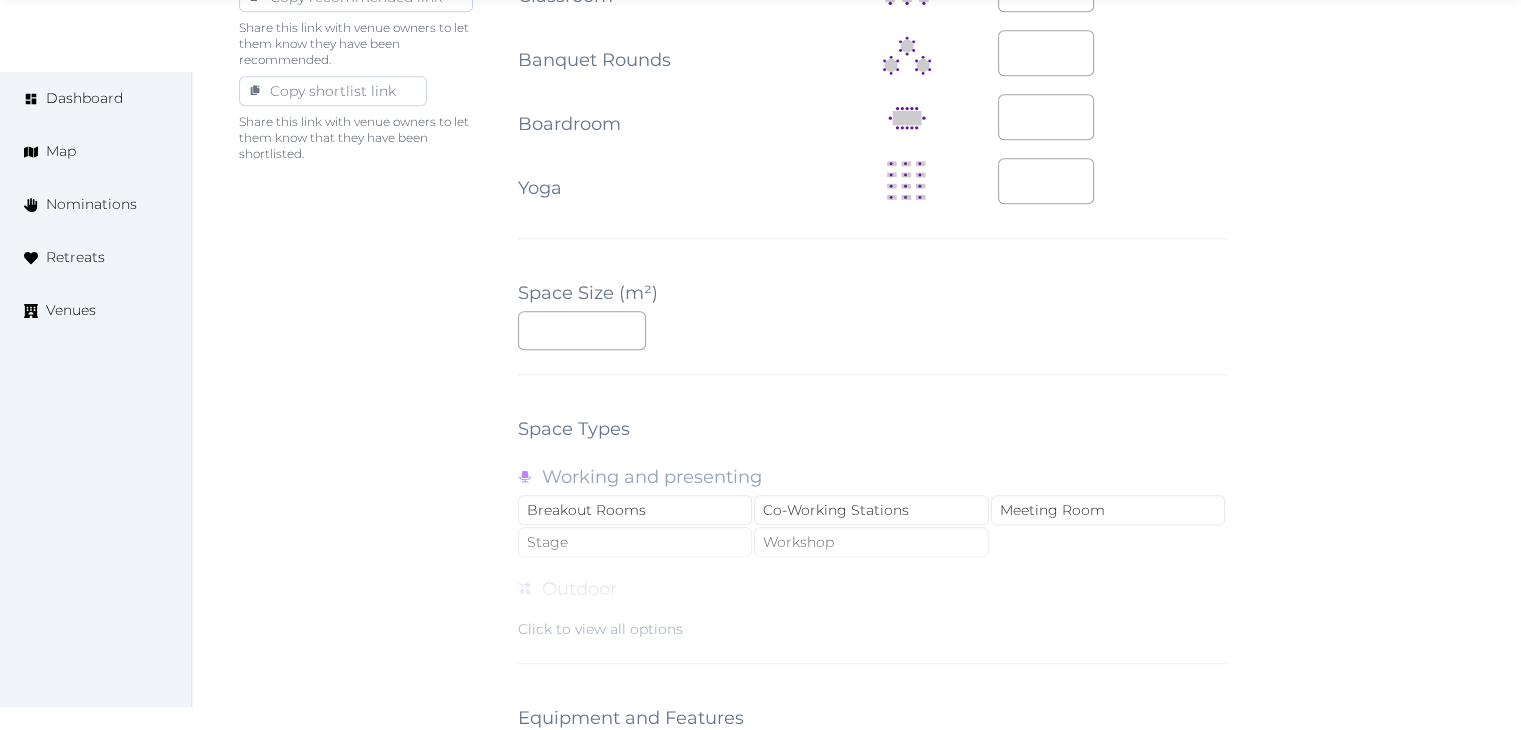 scroll, scrollTop: 1600, scrollLeft: 0, axis: vertical 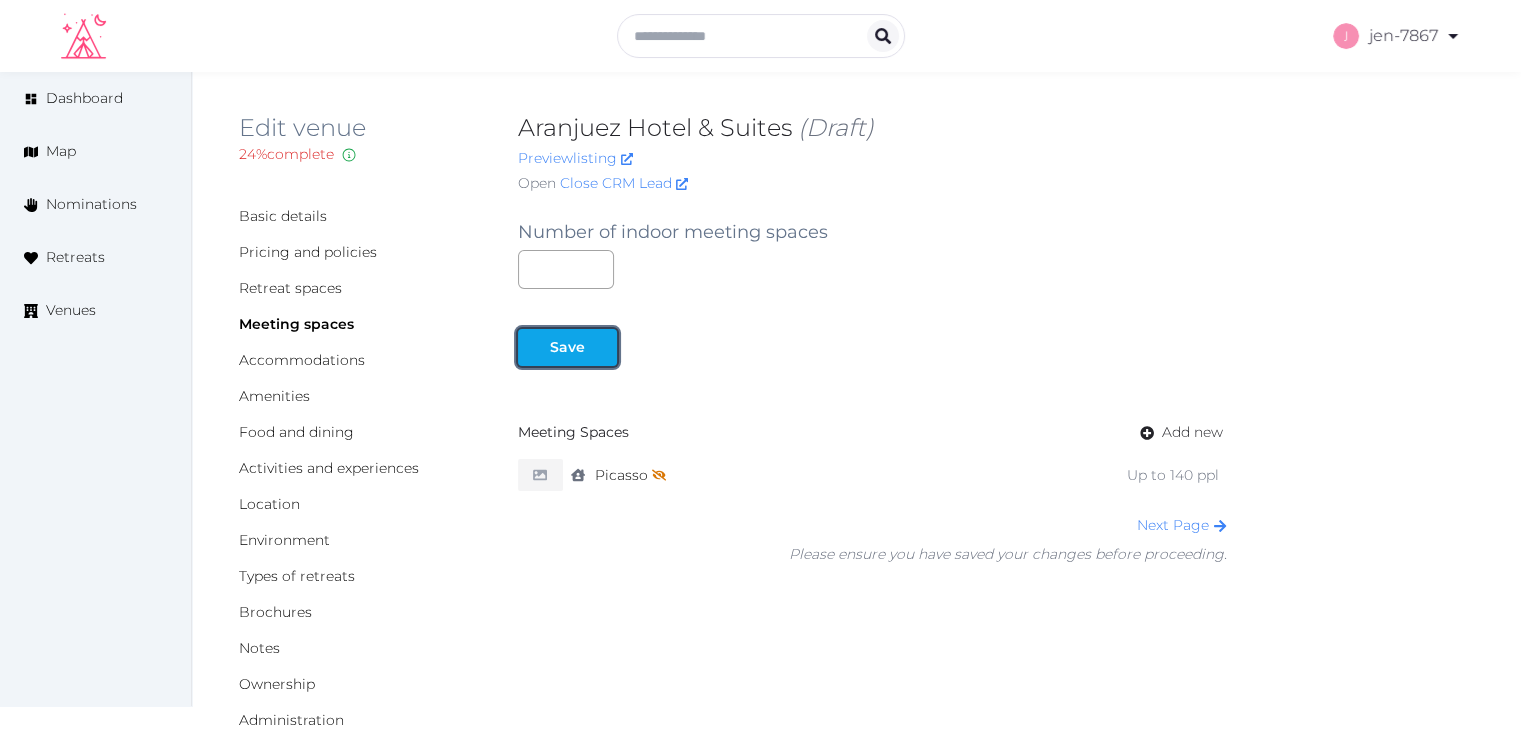 click on "Save" at bounding box center [567, 347] 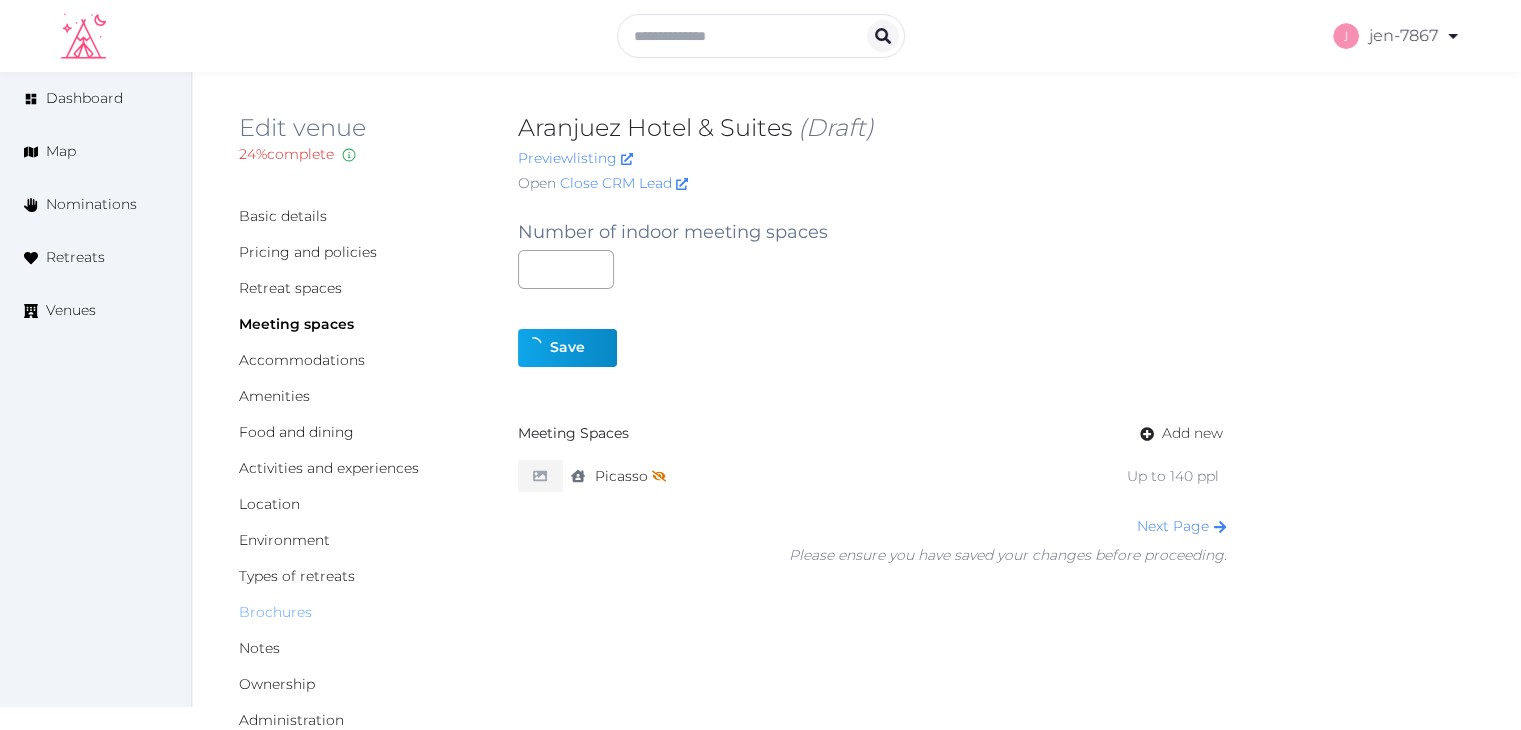 click on "Brochures" at bounding box center (275, 612) 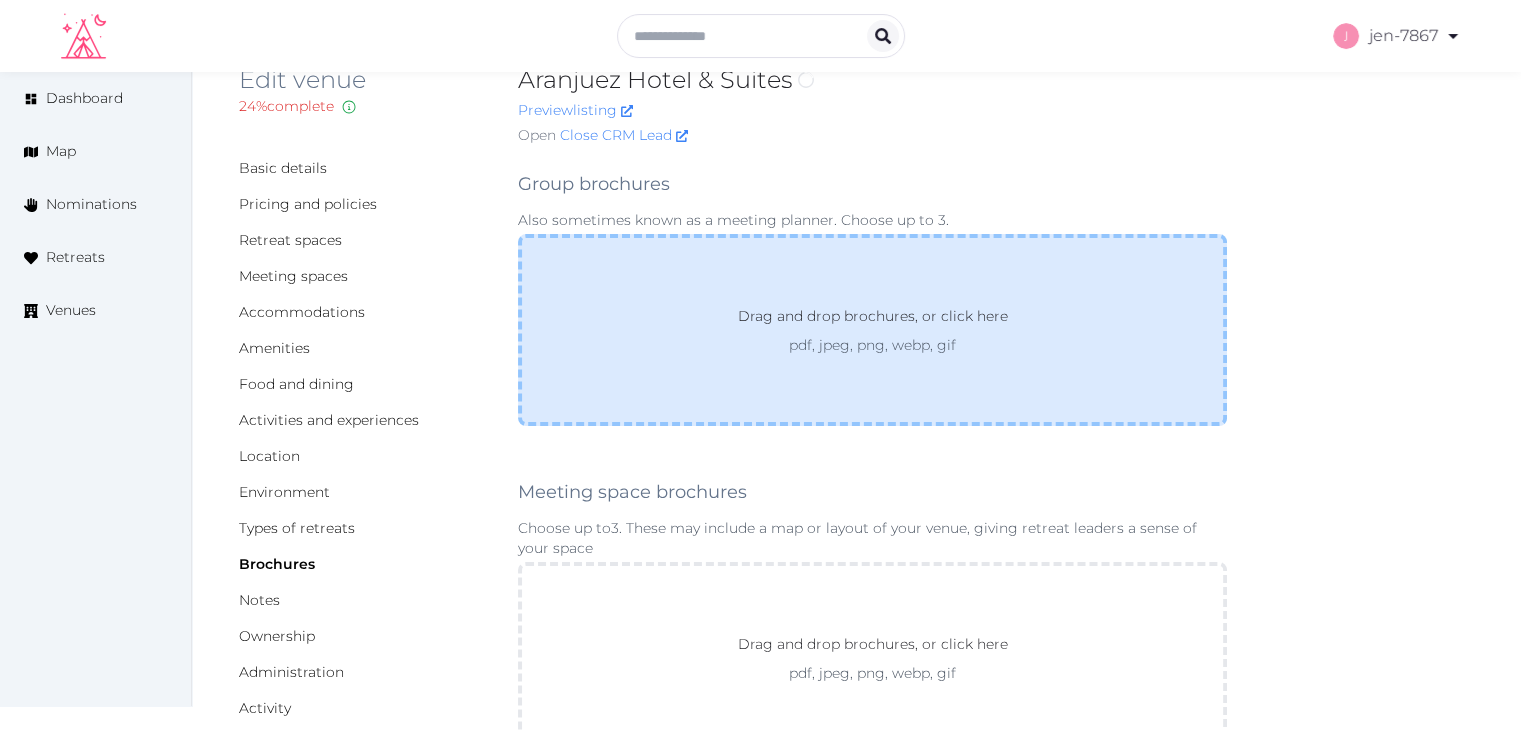 scroll, scrollTop: 200, scrollLeft: 0, axis: vertical 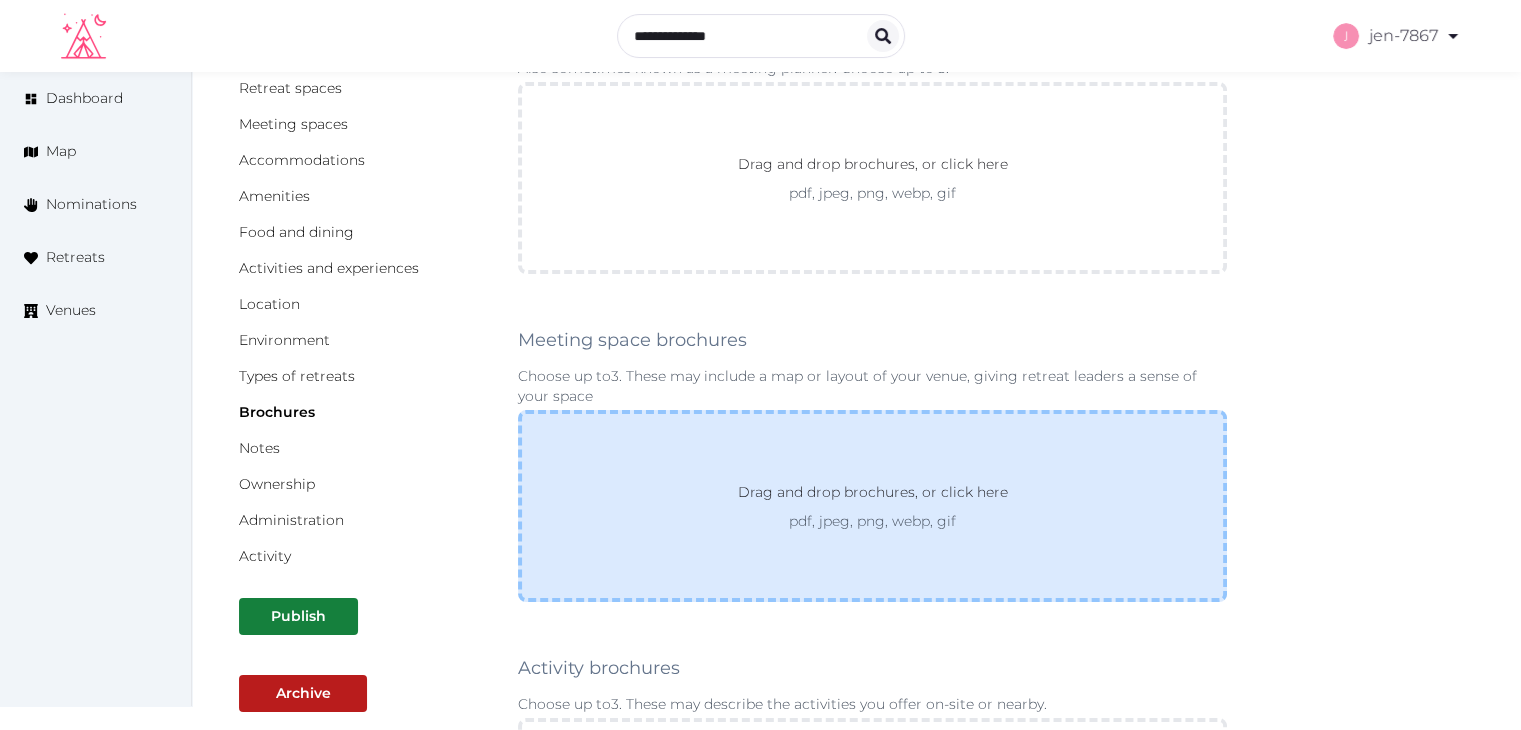 click on "Drag and drop brochures, or click here pdf, jpeg, png, webp, gif" at bounding box center (872, 506) 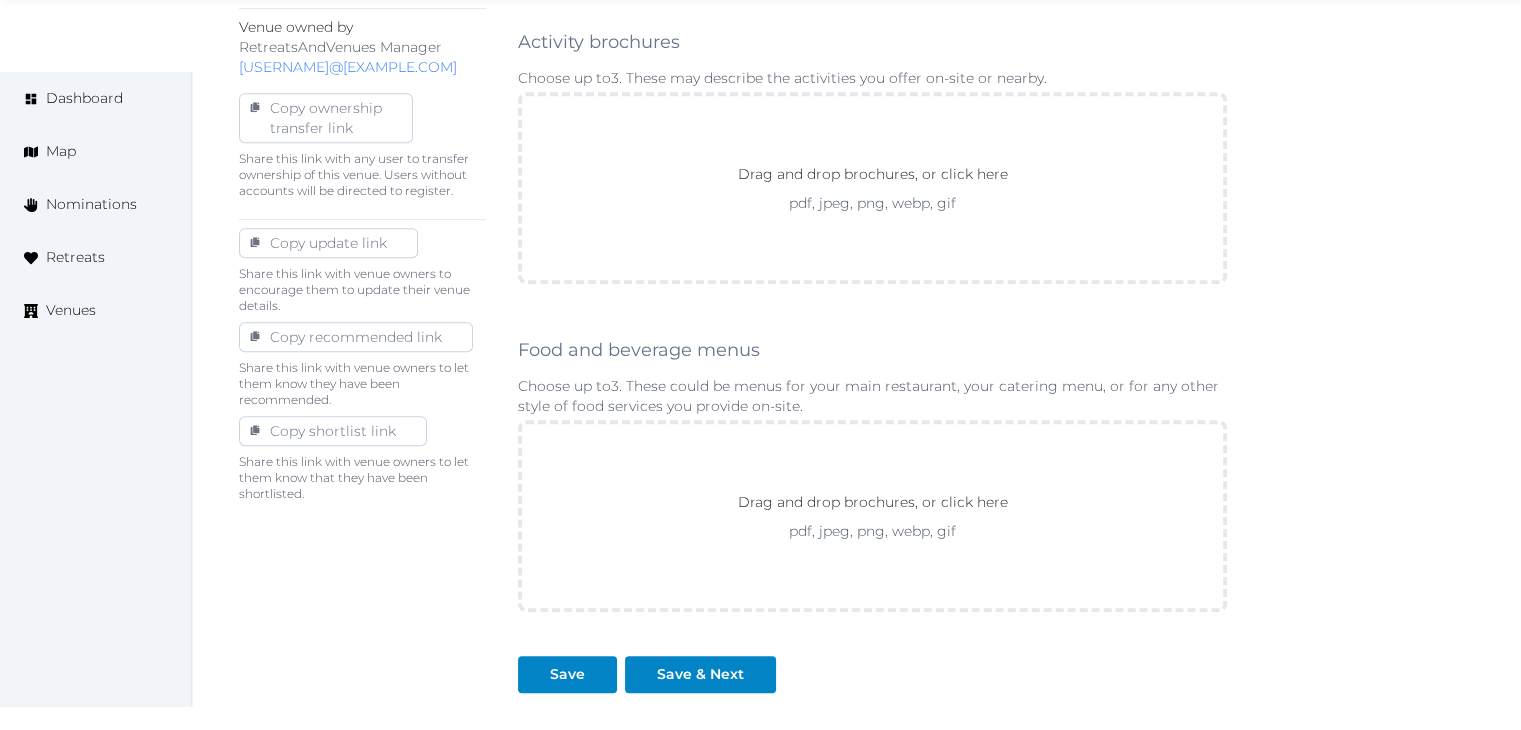 scroll, scrollTop: 1111, scrollLeft: 0, axis: vertical 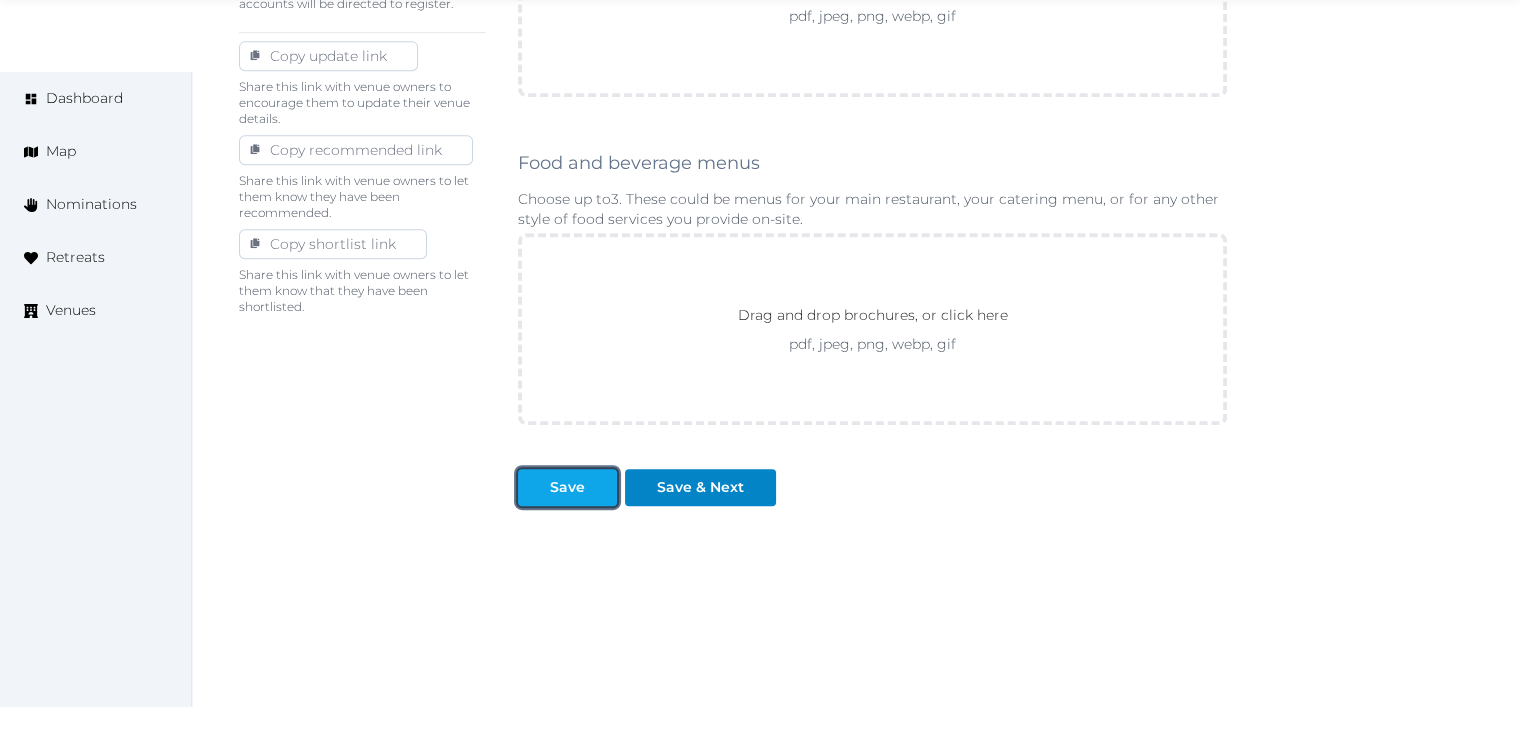 click on "Save" at bounding box center [567, 487] 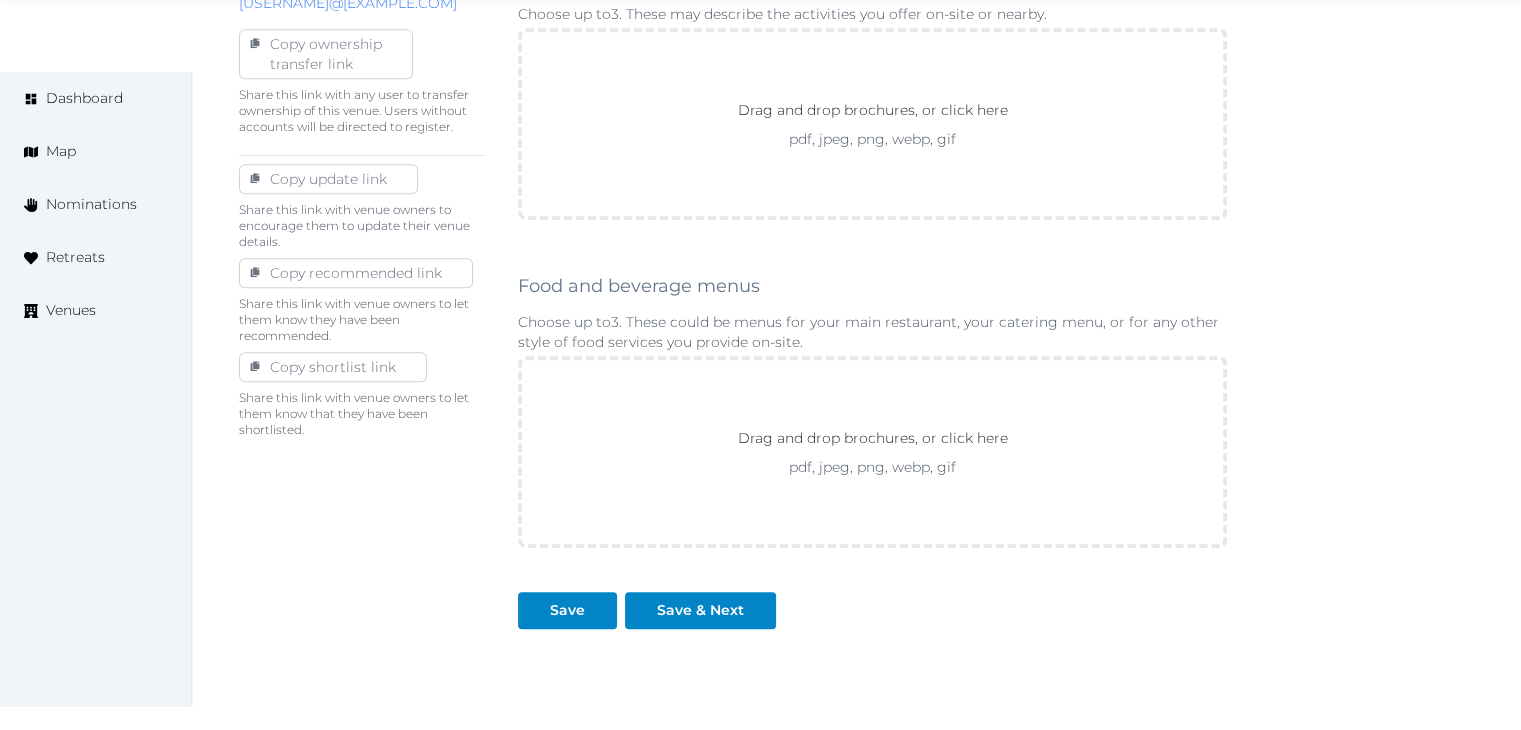 scroll, scrollTop: 1111, scrollLeft: 0, axis: vertical 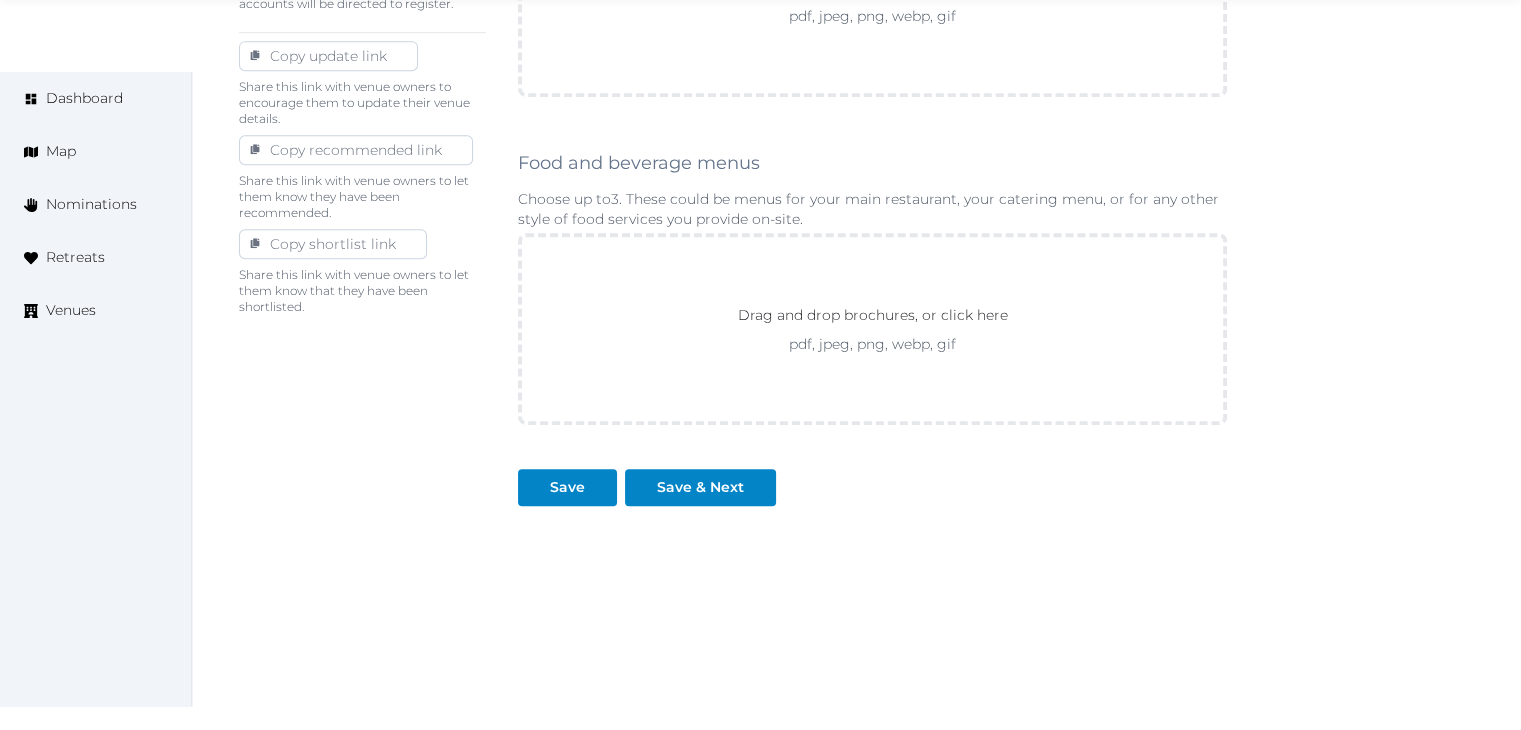 click on "Group brochures Also sometimes known as a meeting planner. Choose up to   3 . Drag and drop brochures, or click here pdf, jpeg, png, webp, gif
To pick up a draggable item, press the space bar.
While dragging, use the arrow keys to move the item.
Press space again to drop the item in its new position, or press escape to cancel.
Meeting space brochures Choose up to  3 . These may include a map or layout of your venue, giving retreat leaders a sense of your space Drag and drop brochures, or click here pdf, jpeg, png, webp, gif
To pick up a draggable item, press the space bar.
While dragging, use the arrow keys to move the item.
Press space again to drop the item in its new position, or press escape to cancel.
Activity brochures Choose up to  3 . These may describe the activities you offer on-site or nearby. Drag and drop brochures, or click here pdf, jpeg, png, webp, gif Food and beverage menus Choose up to  3 Drag and drop brochures, or click here pdf, jpeg, png, webp, gif Save" at bounding box center [872, -202] 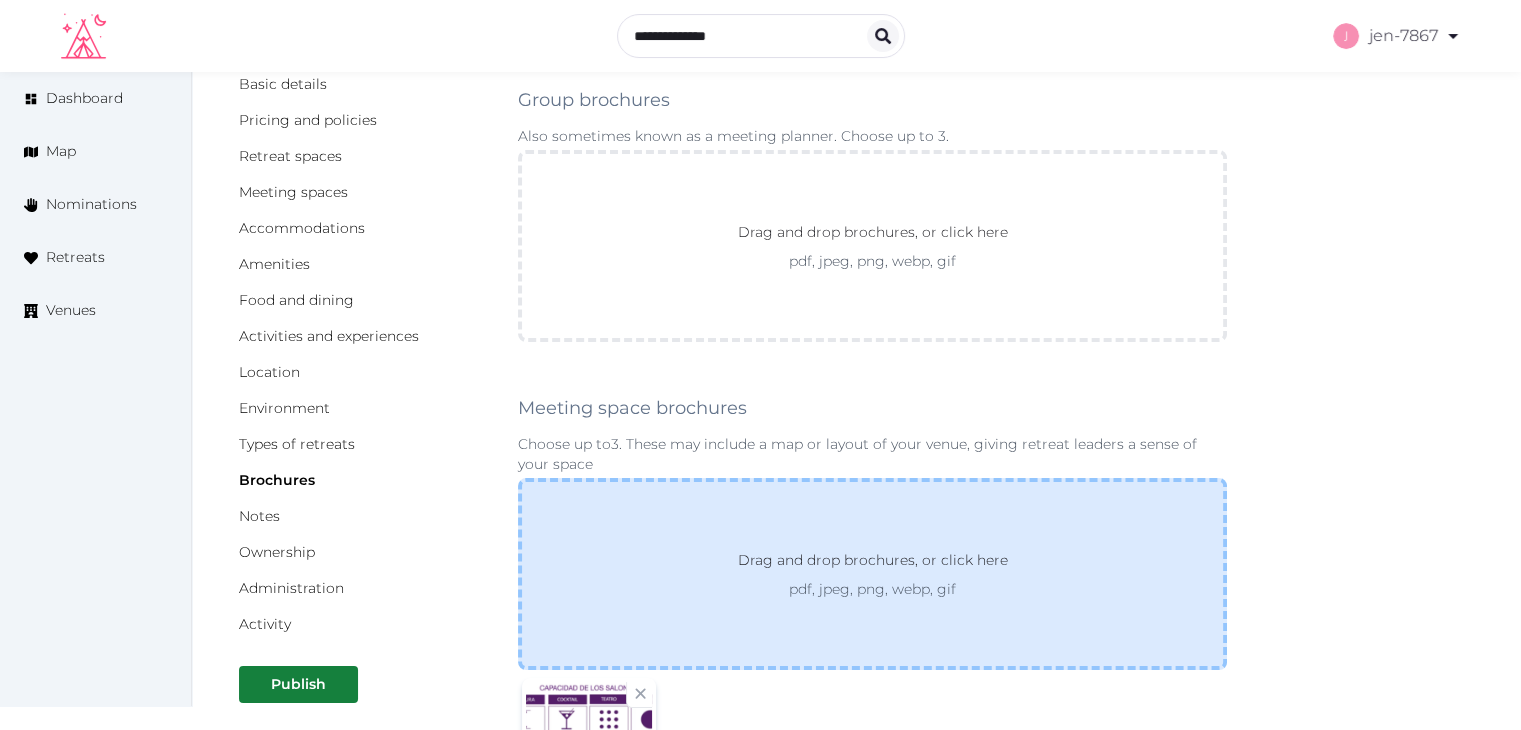 scroll, scrollTop: 0, scrollLeft: 0, axis: both 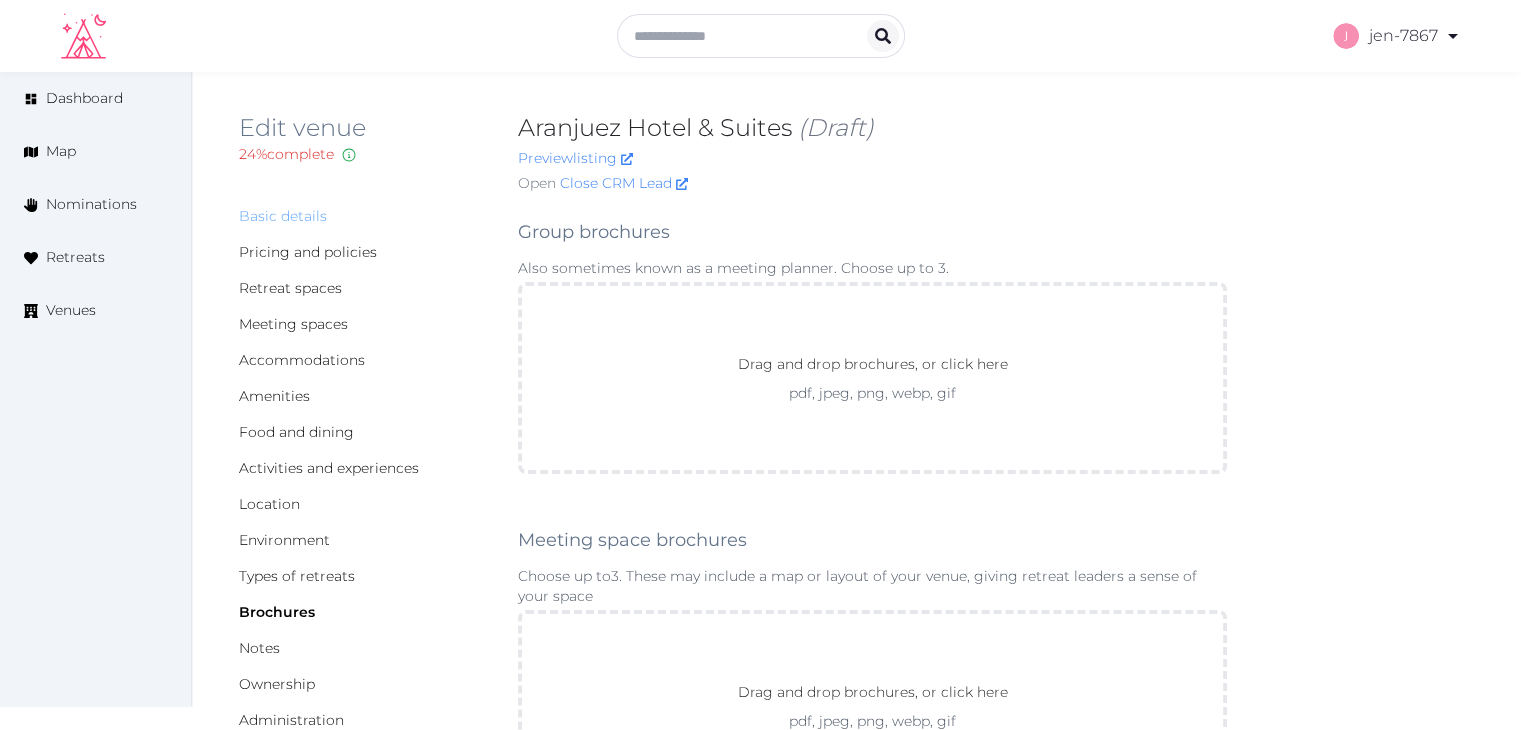 click on "Basic details" at bounding box center [283, 216] 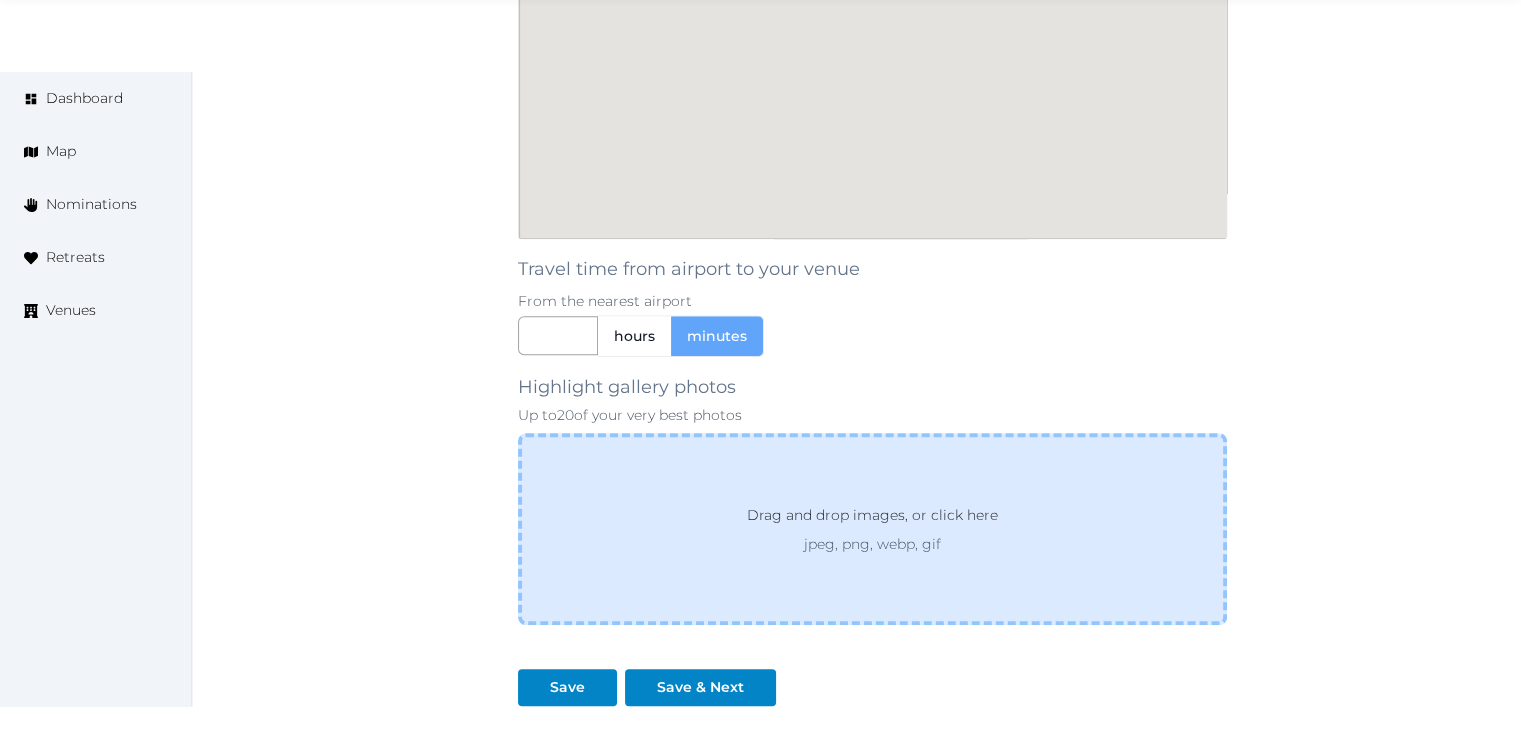 scroll, scrollTop: 1874, scrollLeft: 0, axis: vertical 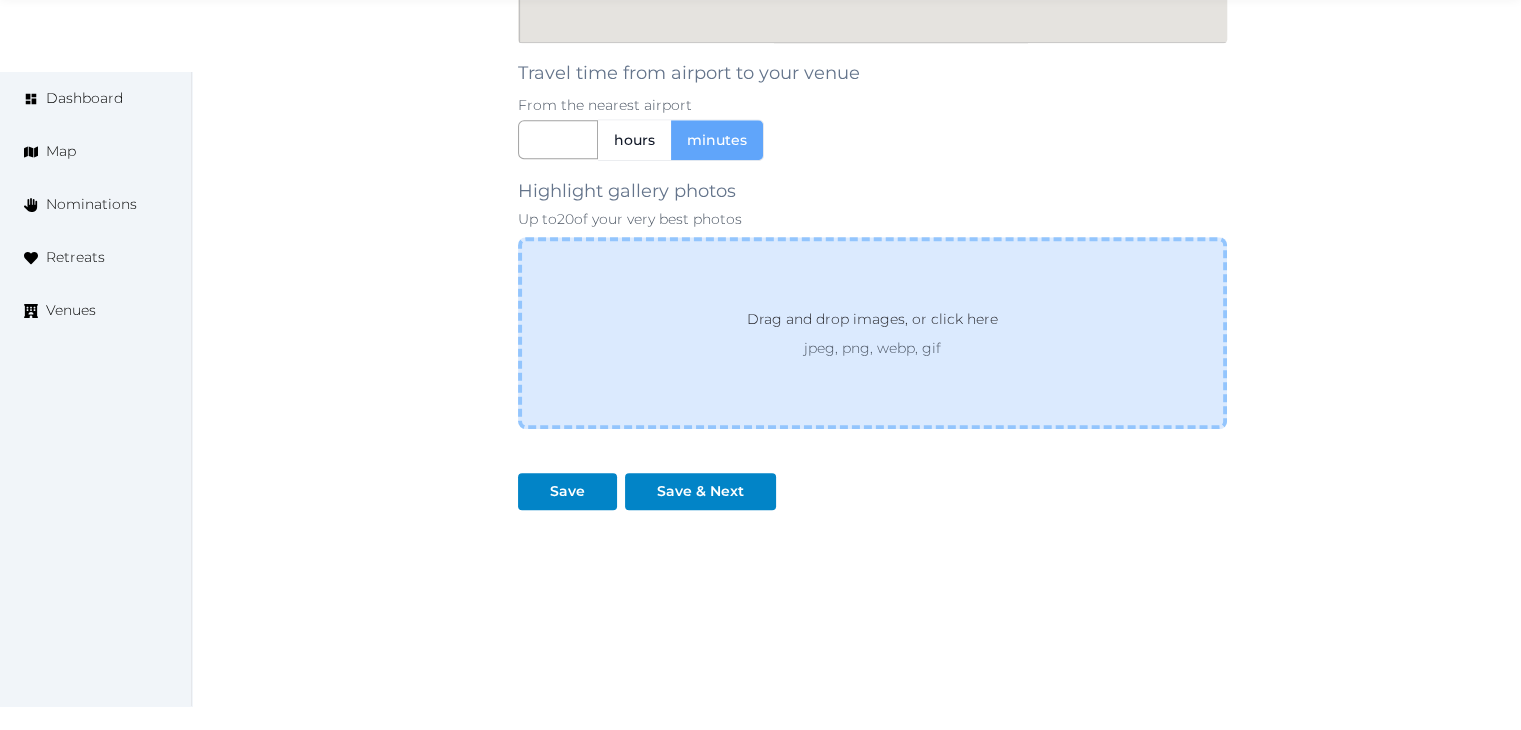 click on "Drag and drop images, or click here" at bounding box center [872, 323] 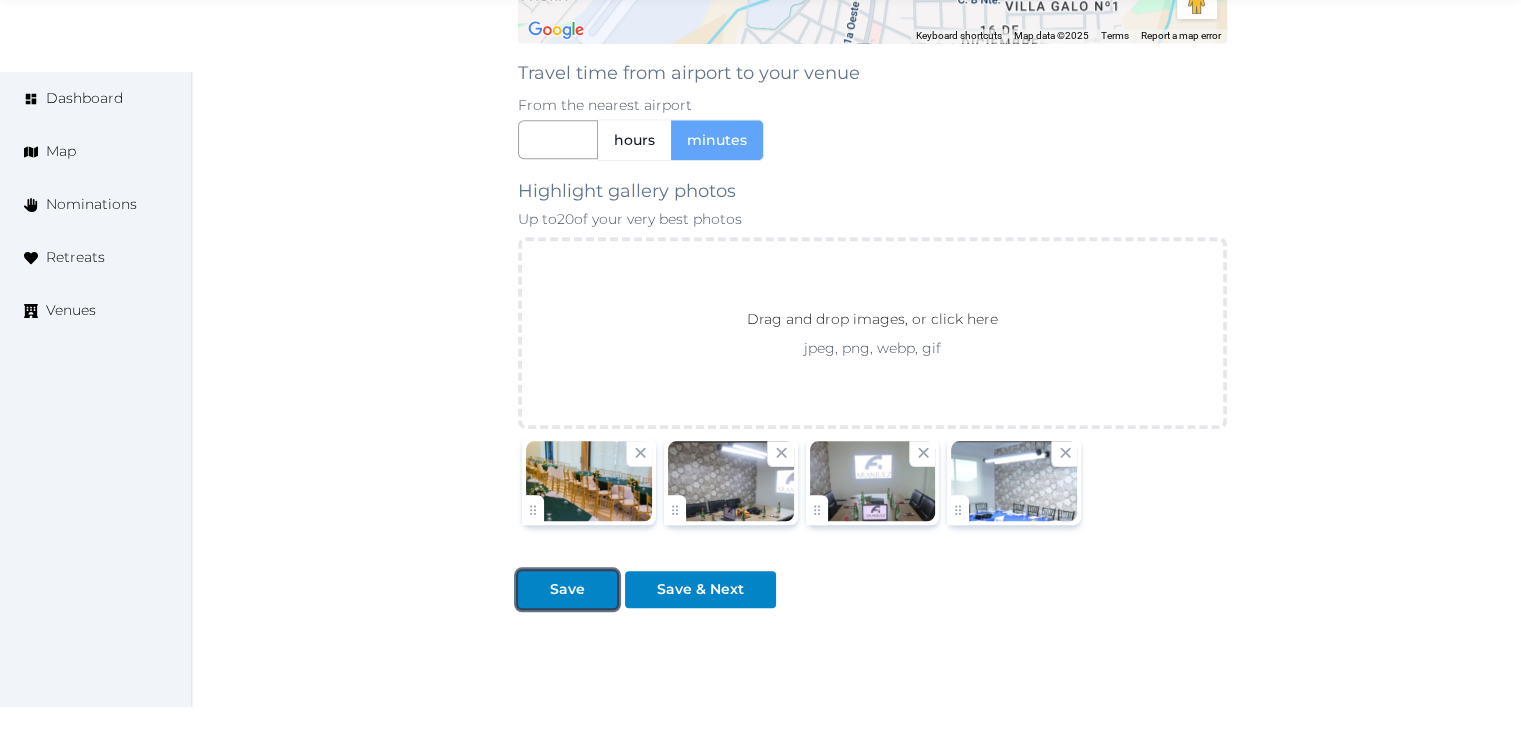 click on "Save" at bounding box center [567, 589] 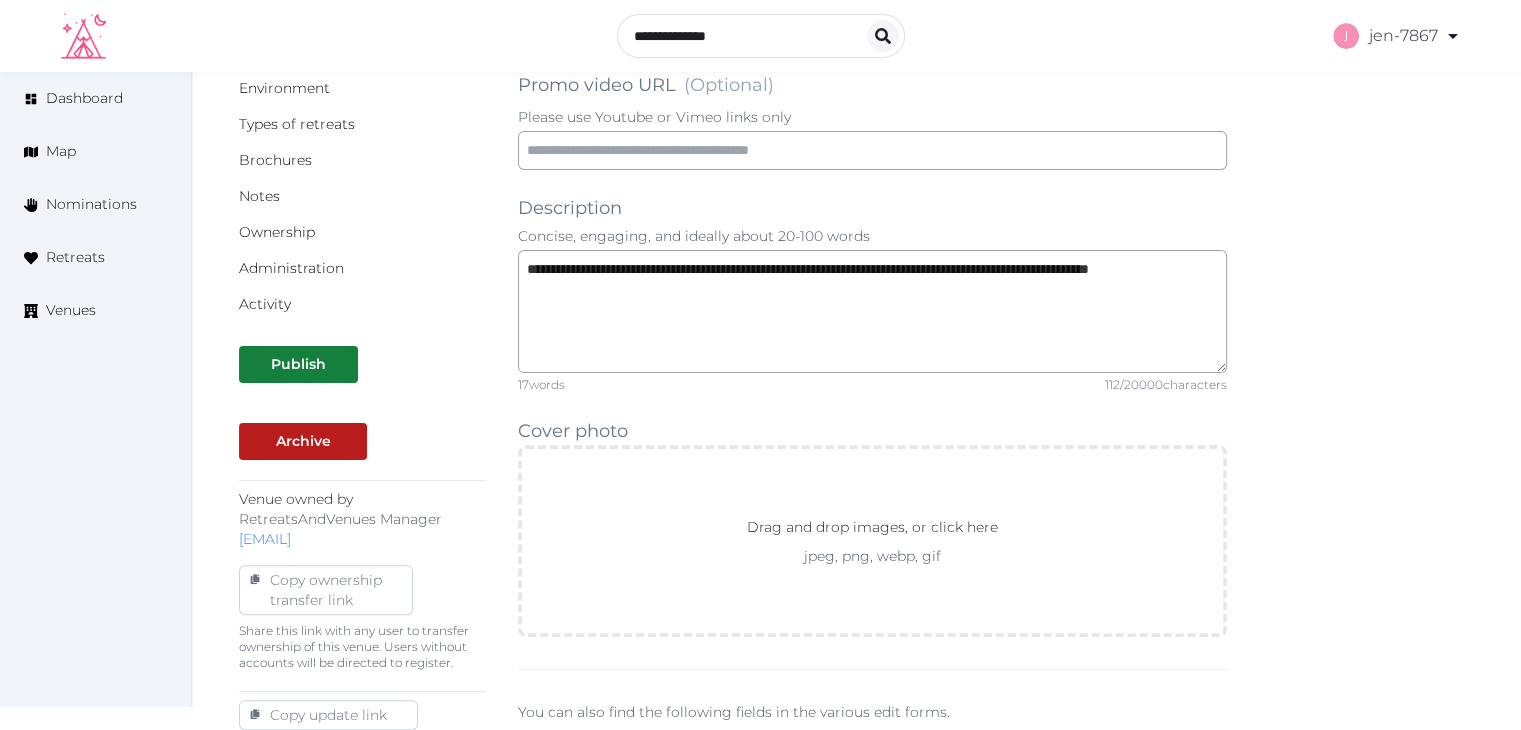 scroll, scrollTop: 0, scrollLeft: 0, axis: both 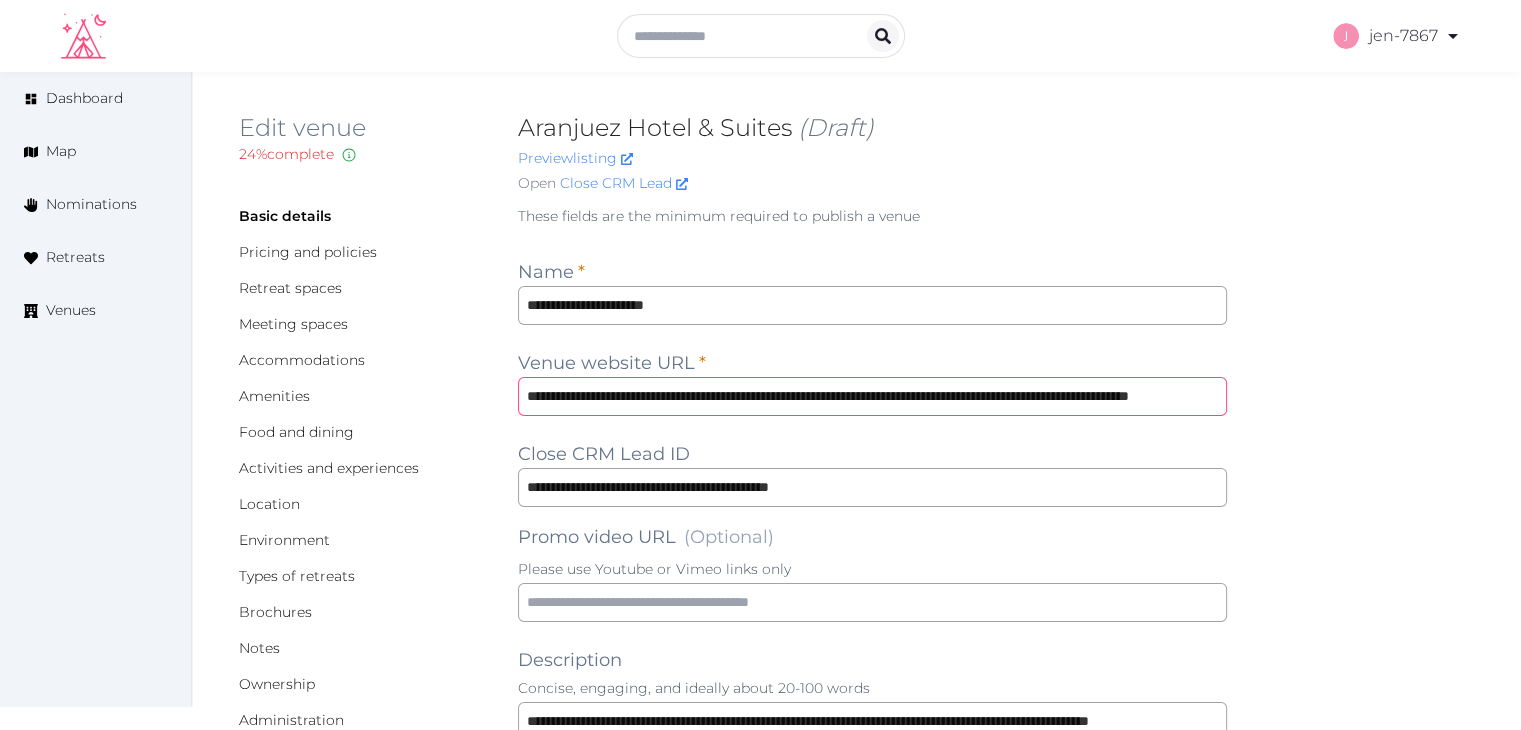 click on "**********" at bounding box center (872, 396) 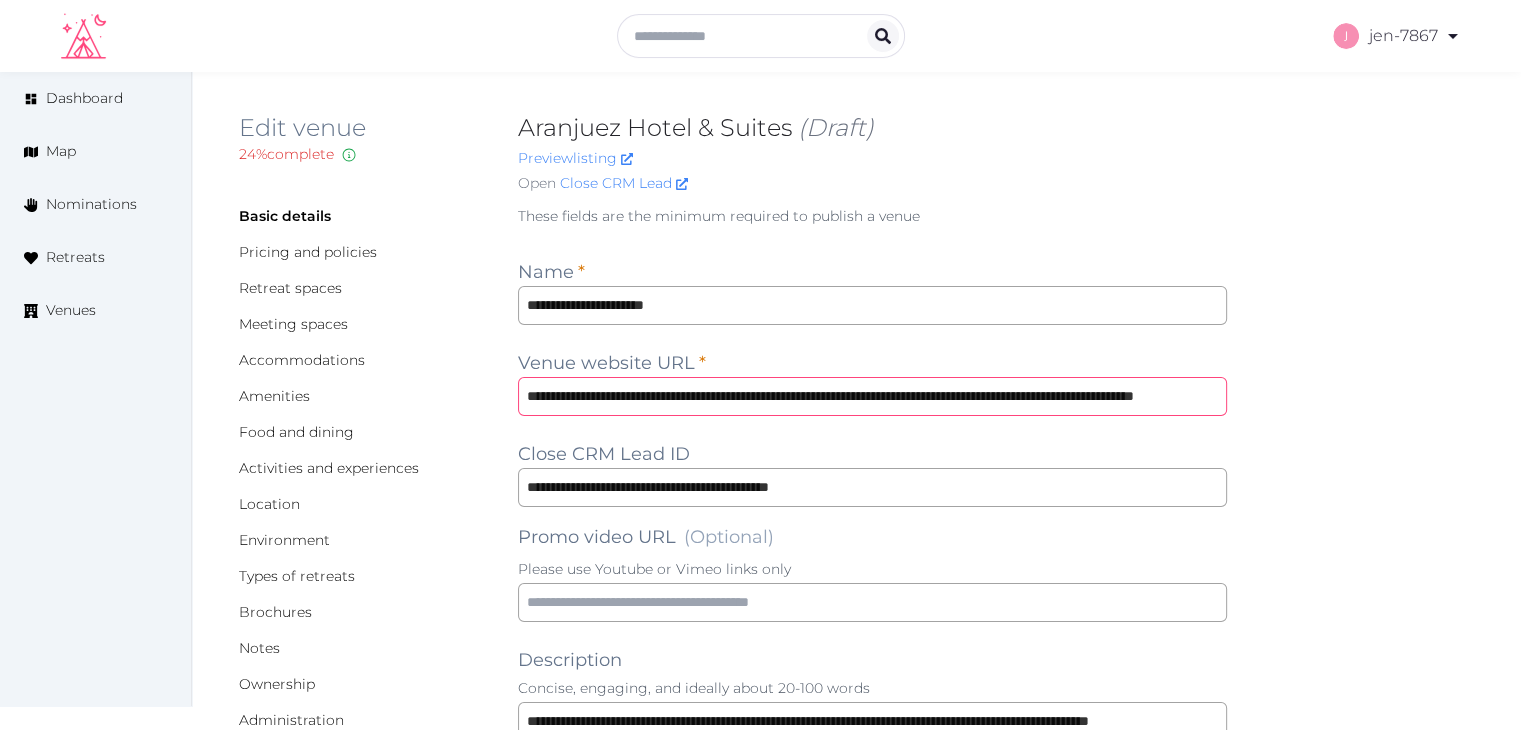 type on "**********" 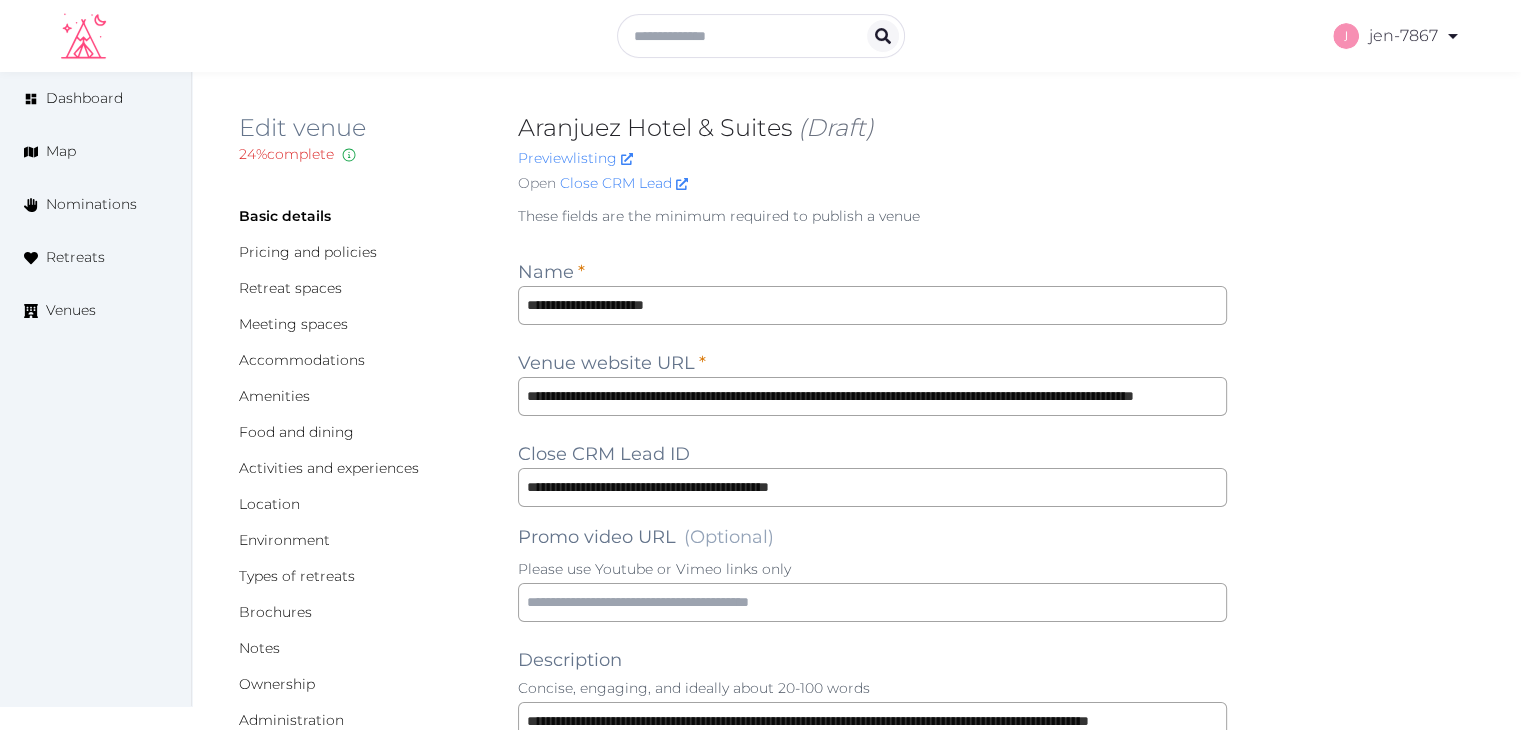 click on "**********" at bounding box center (856, 1456) 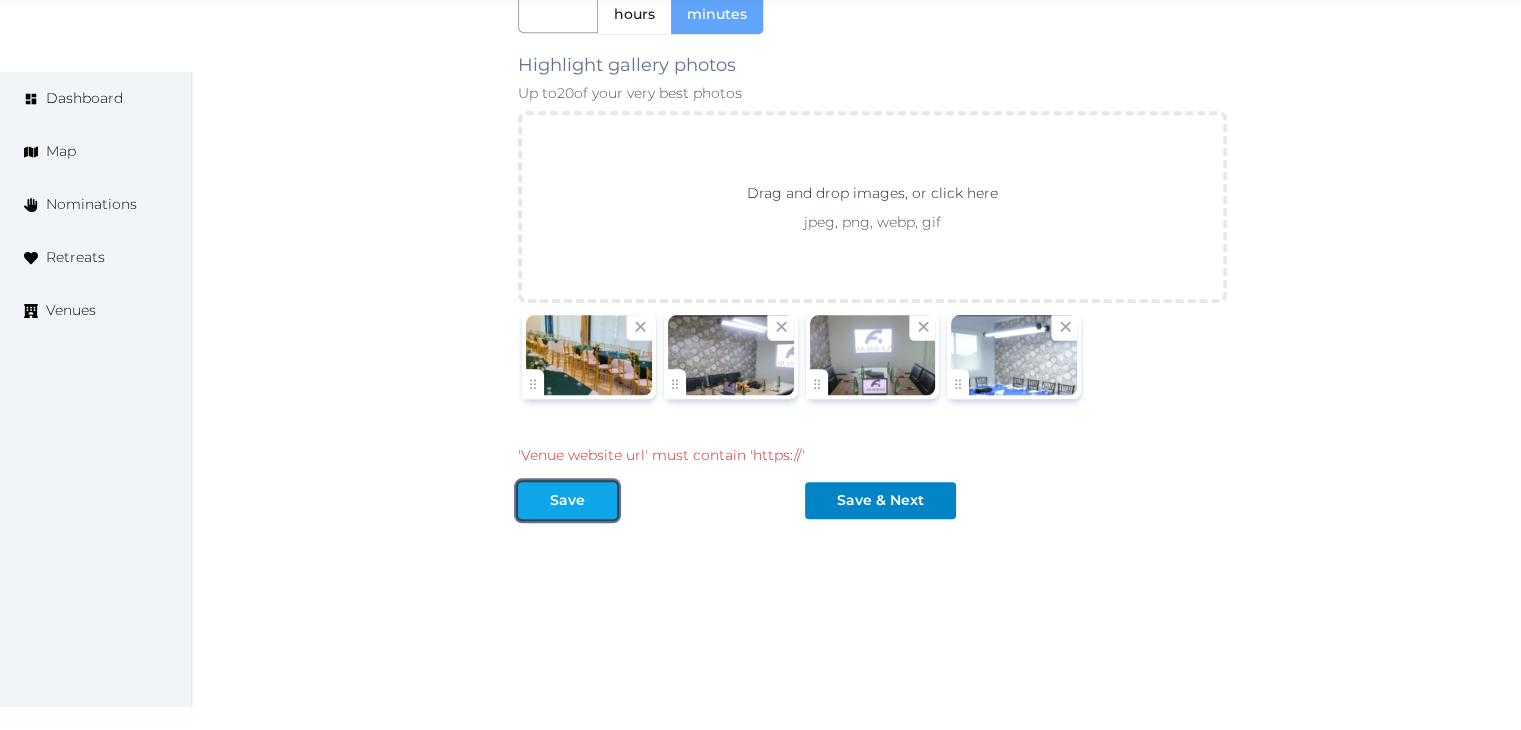 click on "Save" at bounding box center [567, 500] 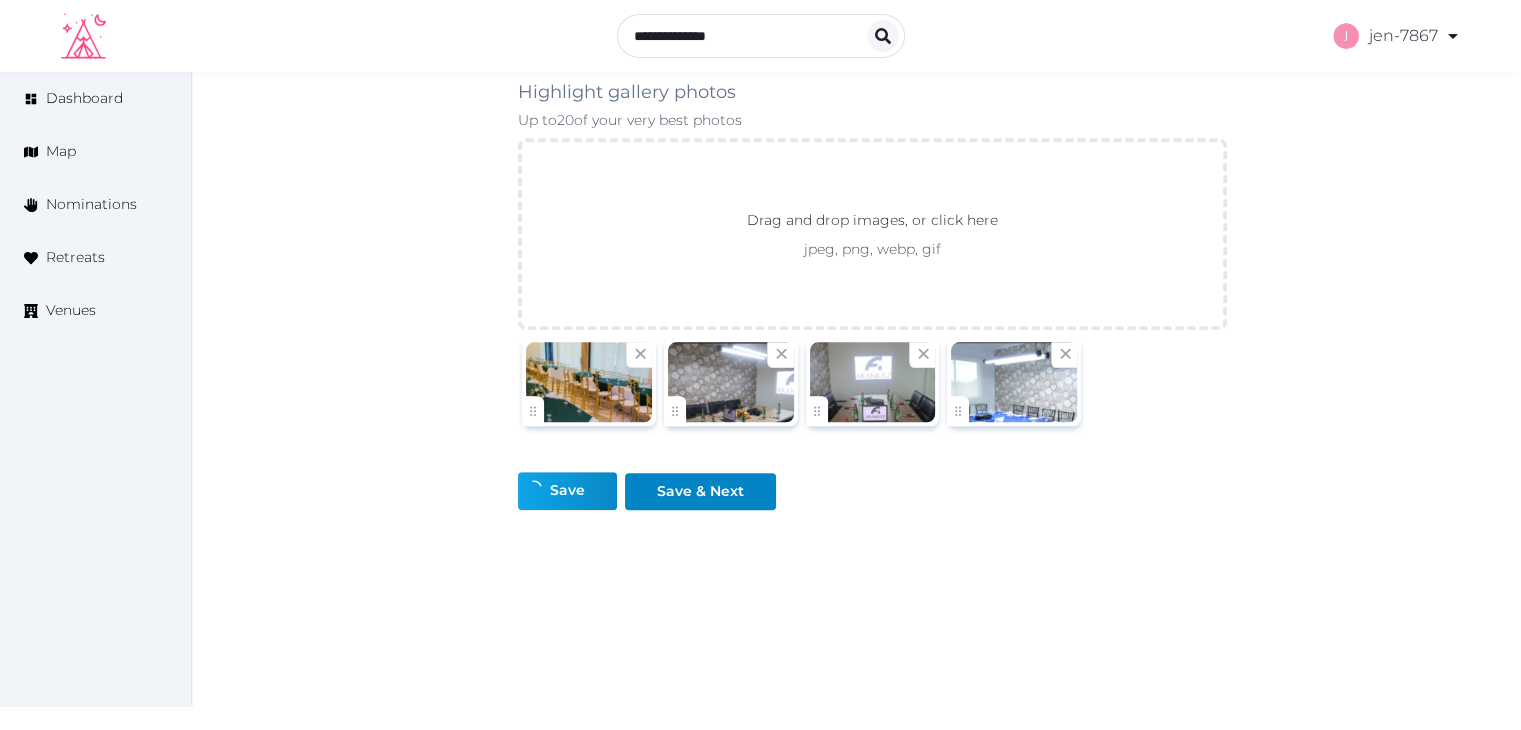 scroll, scrollTop: 1972, scrollLeft: 0, axis: vertical 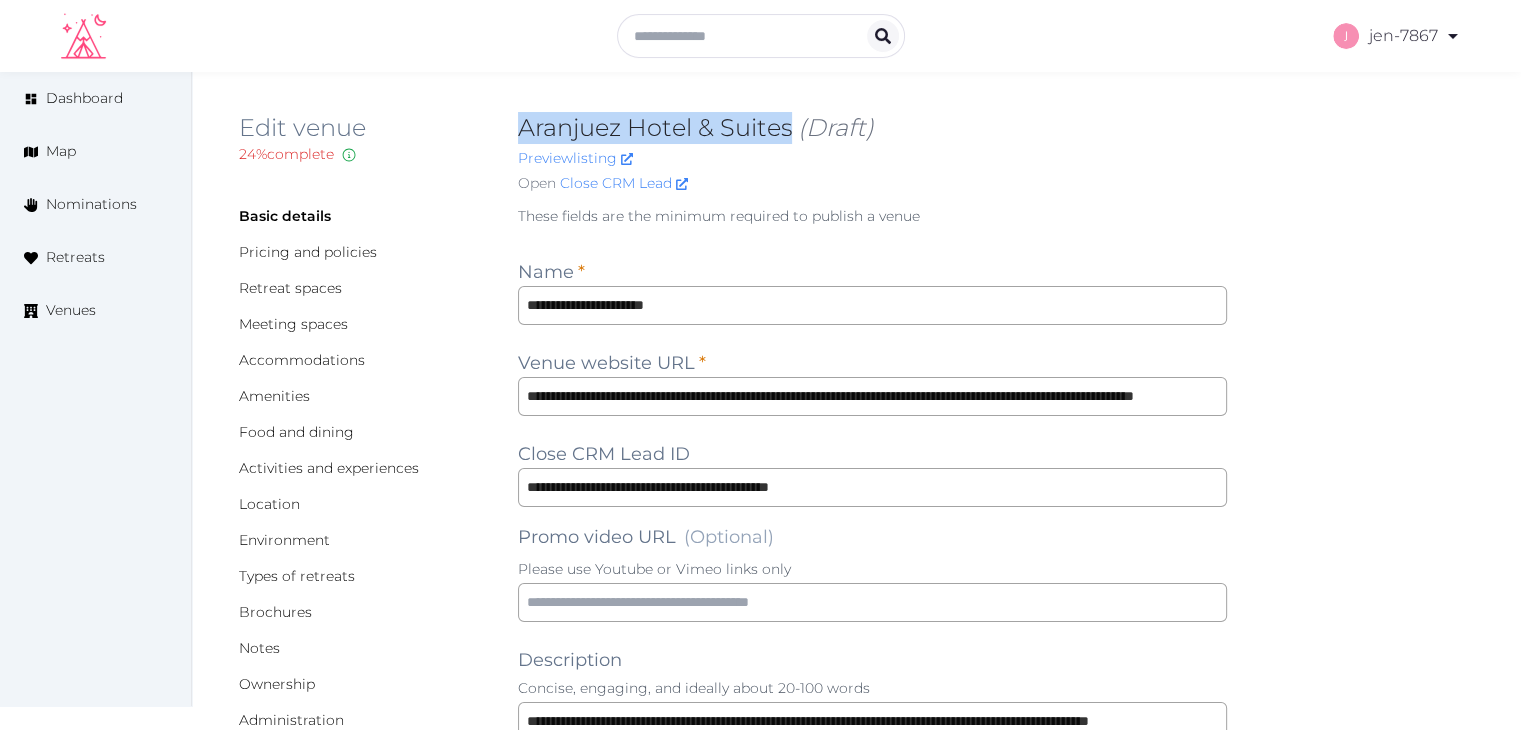drag, startPoint x: 791, startPoint y: 129, endPoint x: 516, endPoint y: 138, distance: 275.14725 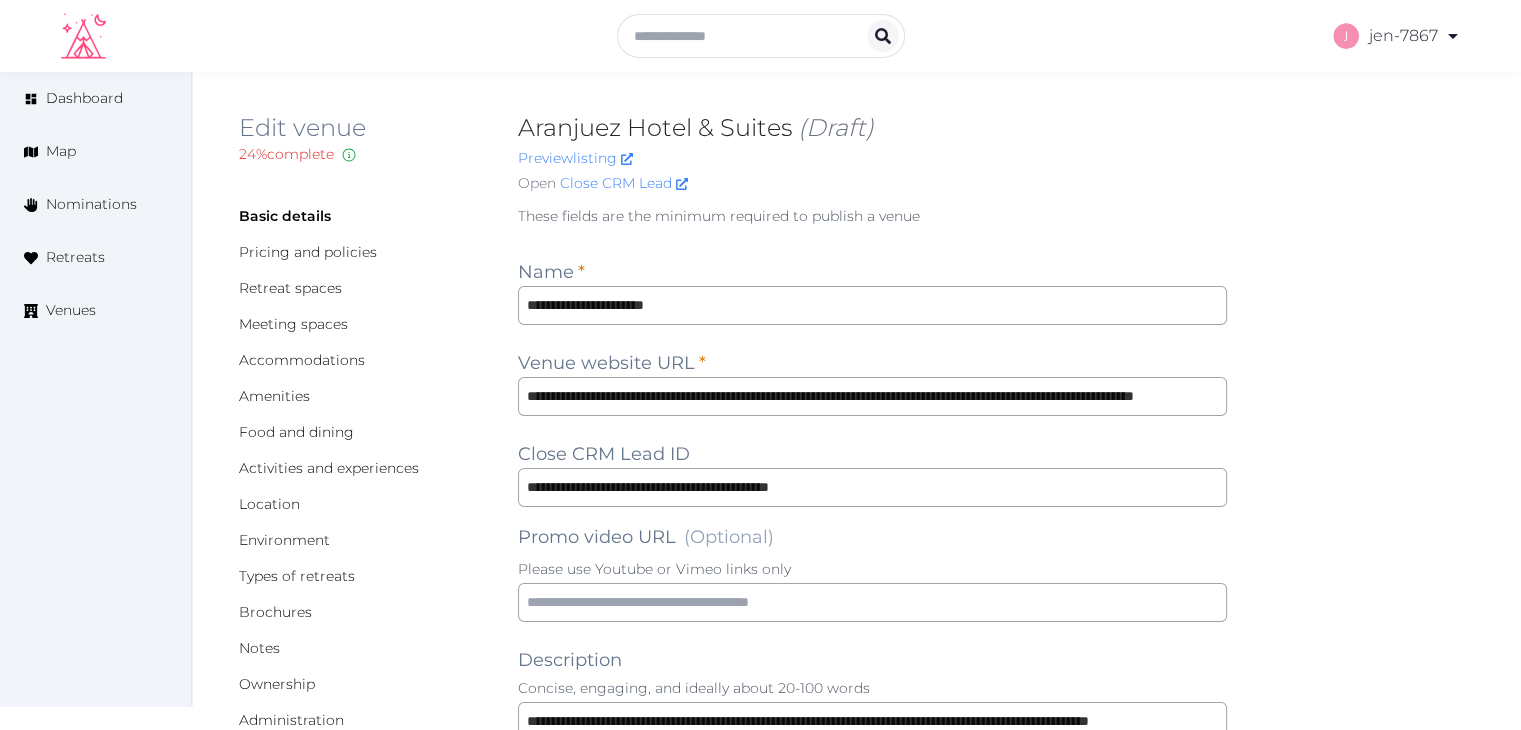 click on "Open    Close CRM Lead" at bounding box center [872, 183] 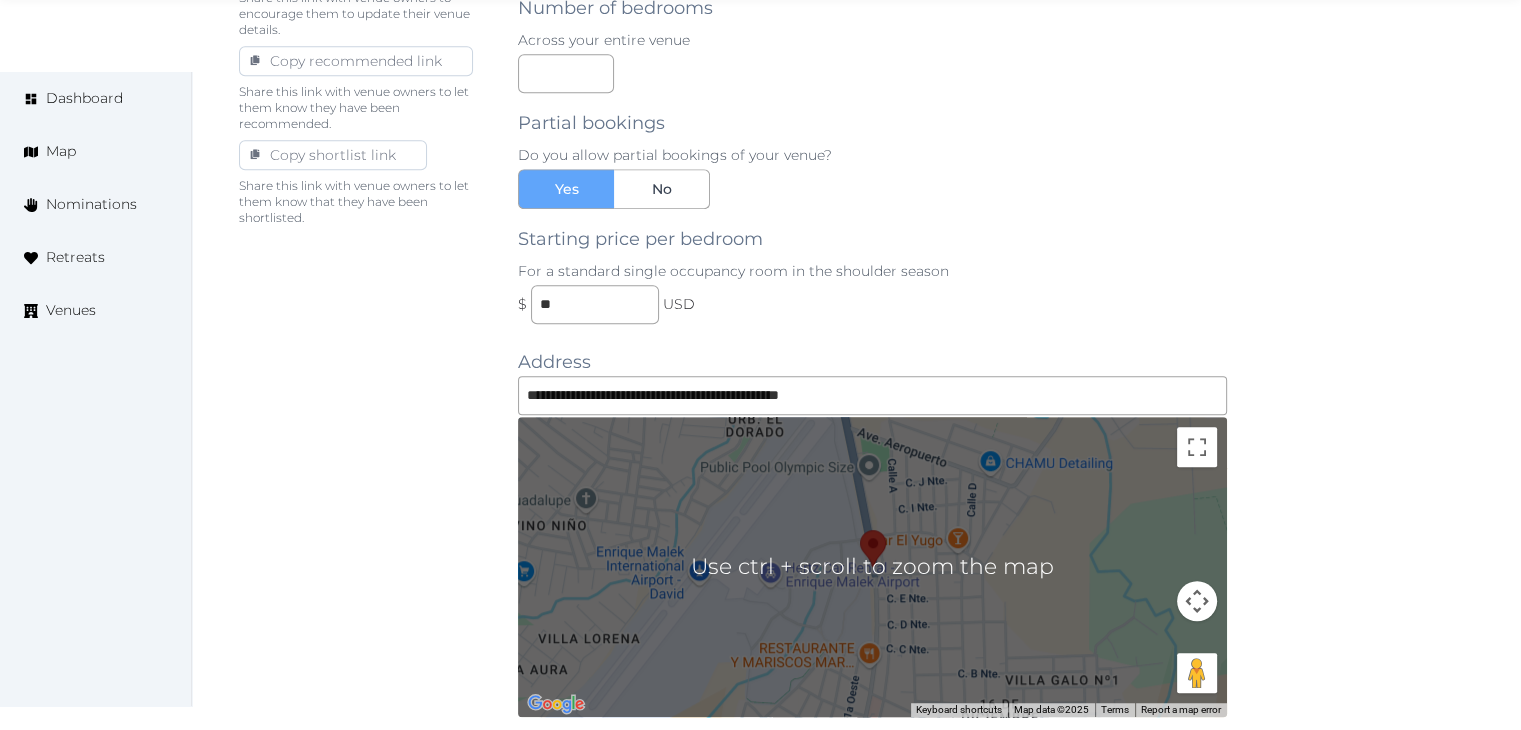 scroll, scrollTop: 1900, scrollLeft: 0, axis: vertical 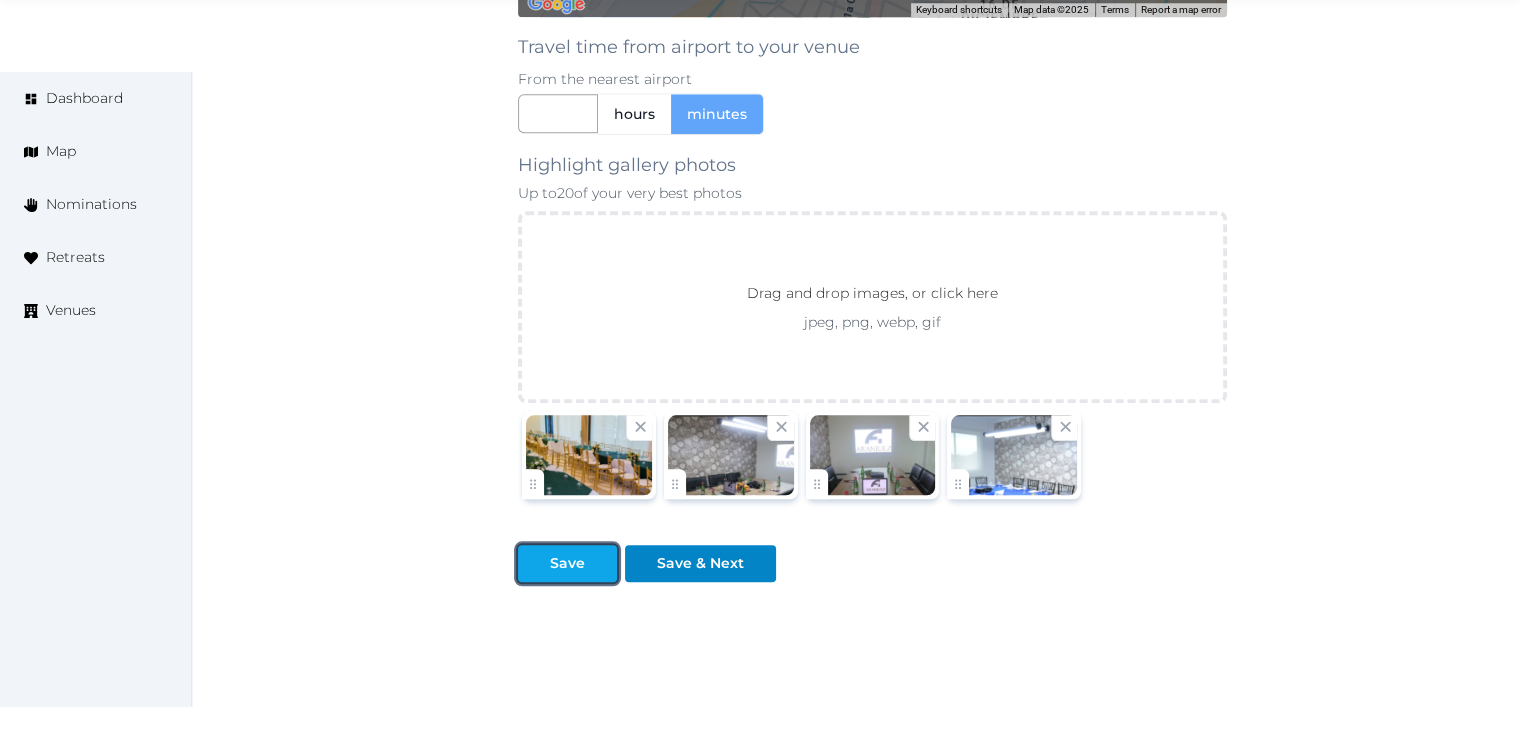 click on "Save" at bounding box center (567, 563) 